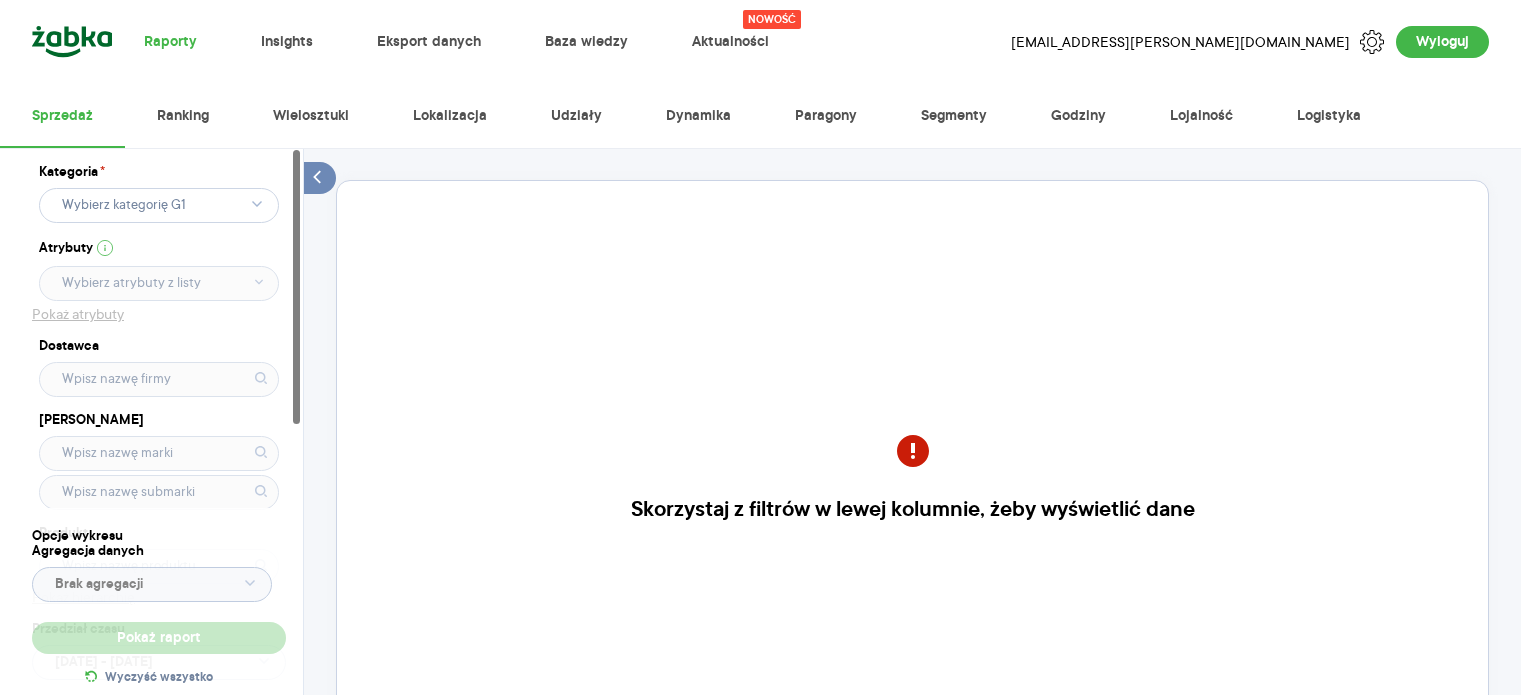 scroll, scrollTop: 0, scrollLeft: 0, axis: both 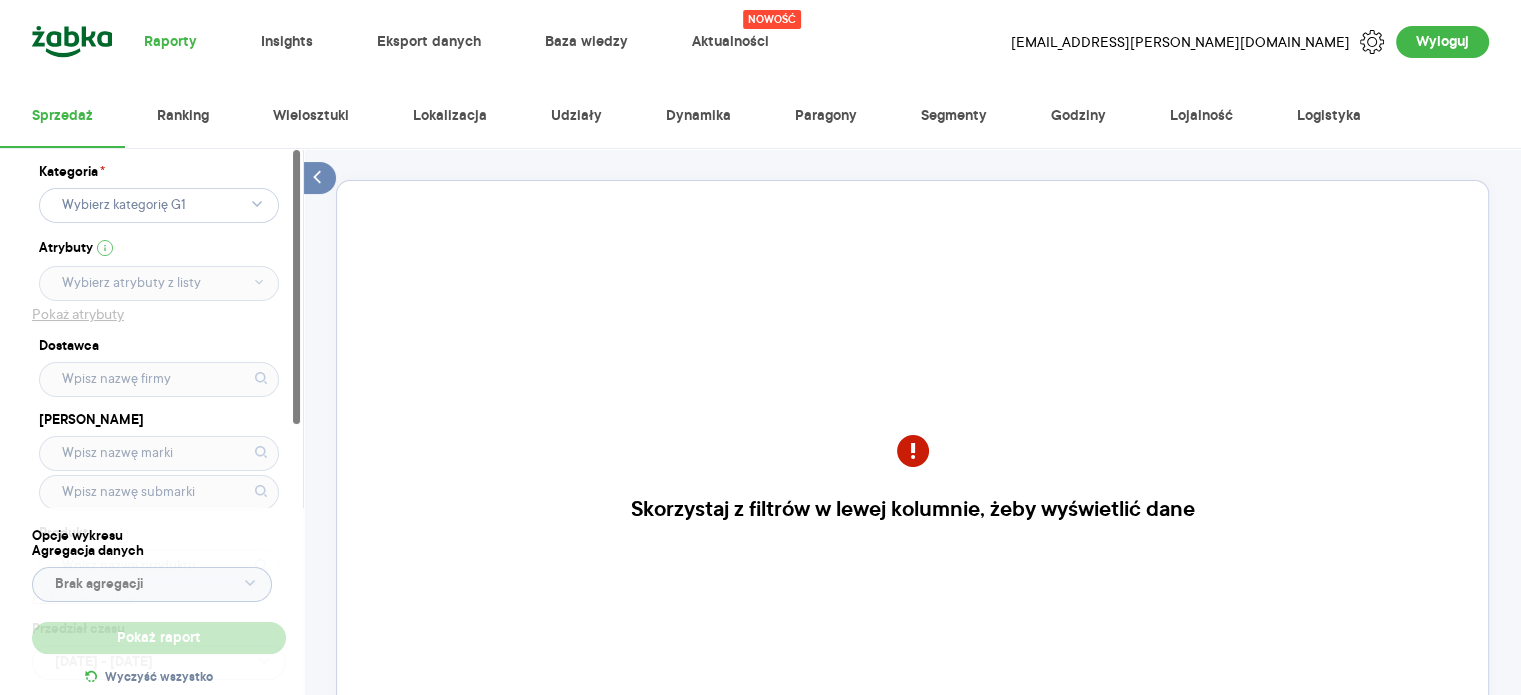click 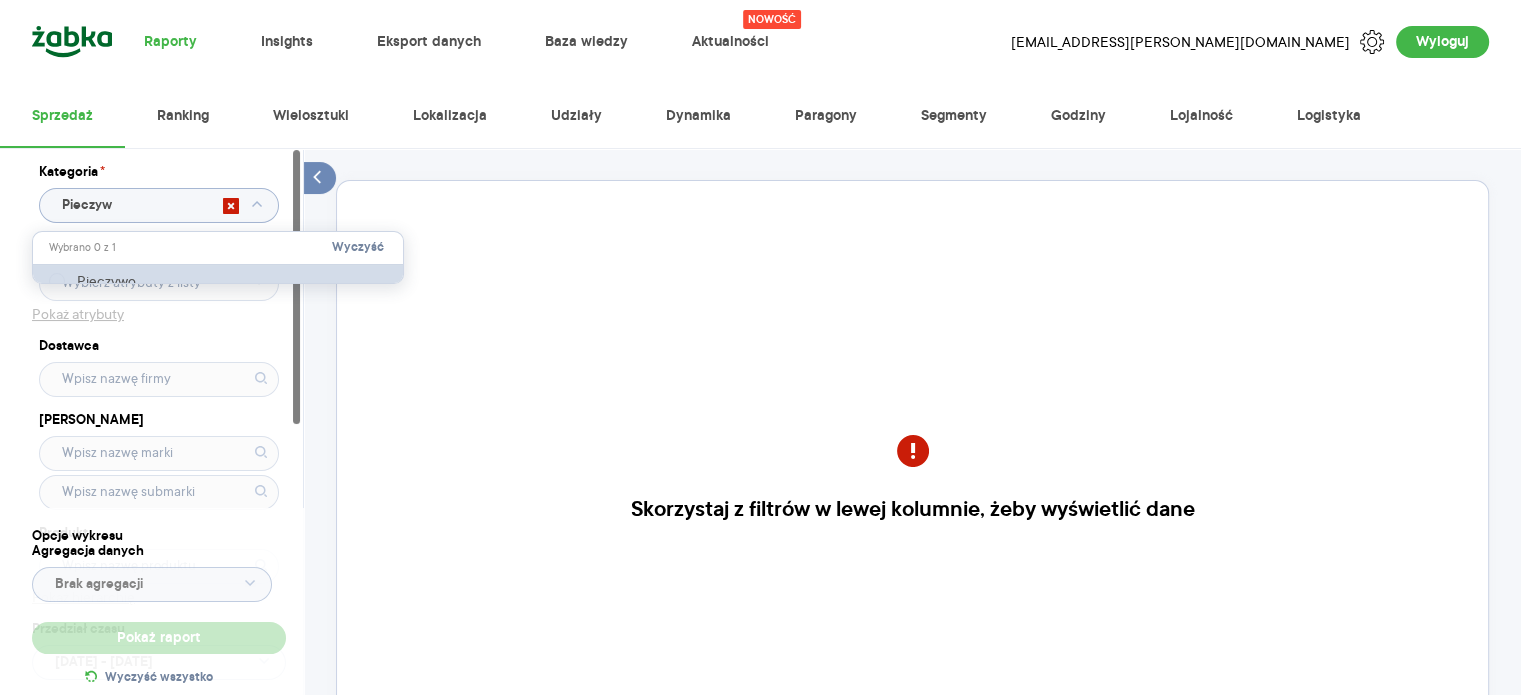 click on "Pieczywo" at bounding box center [219, 281] 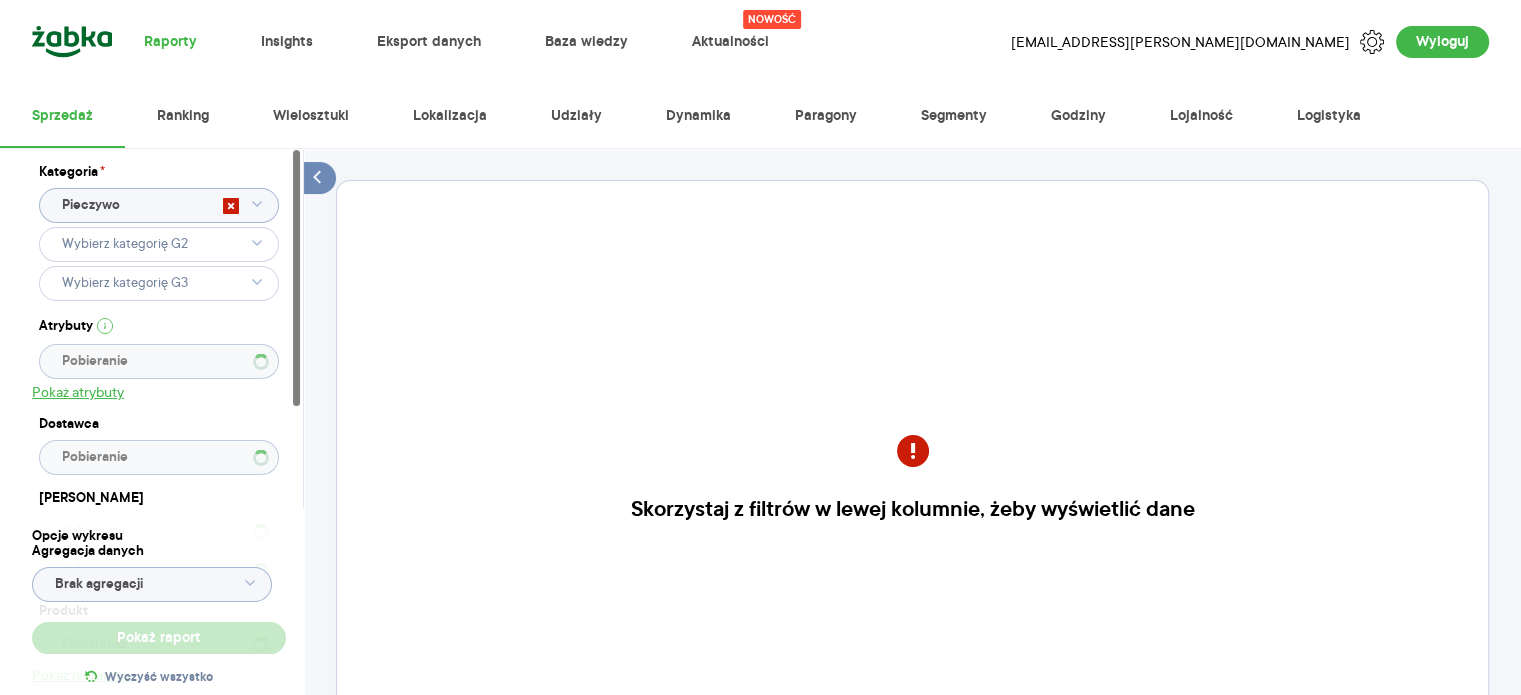type on "Pieczywo" 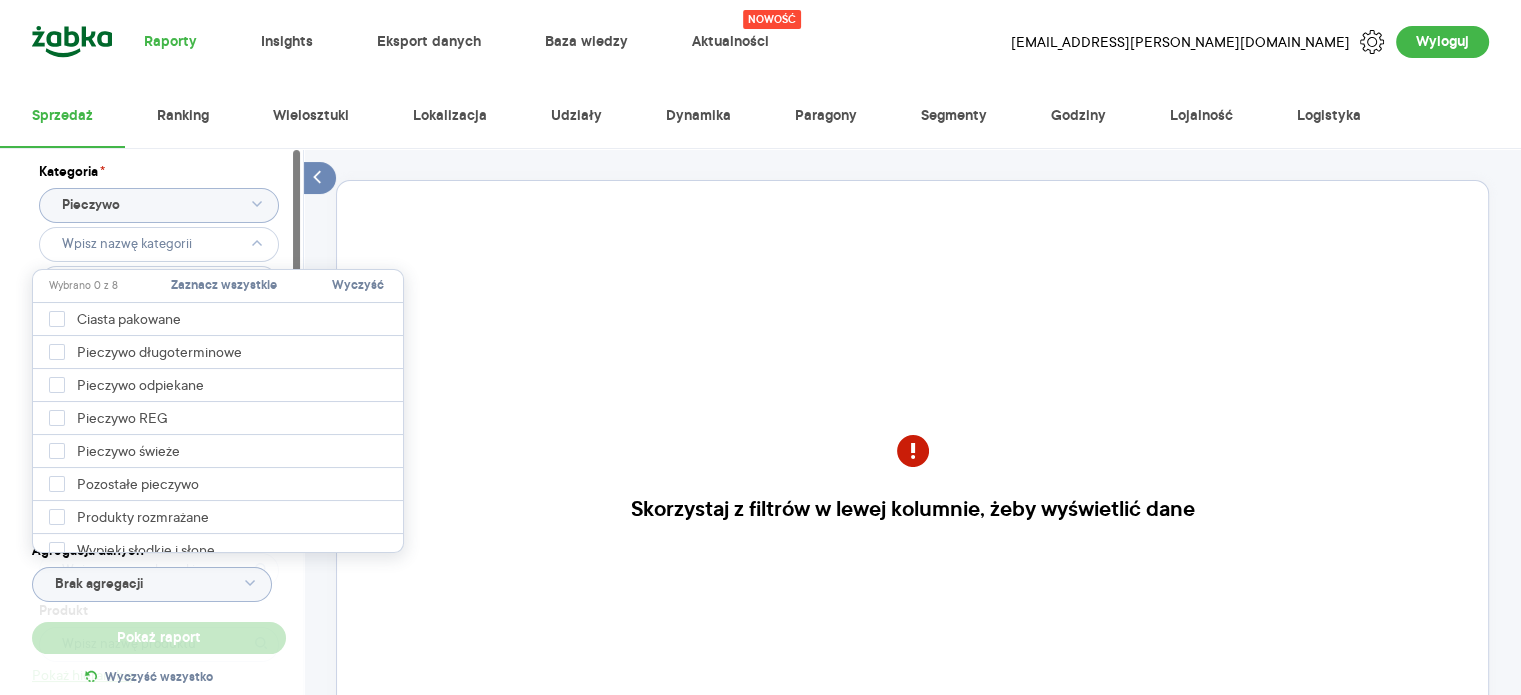 type 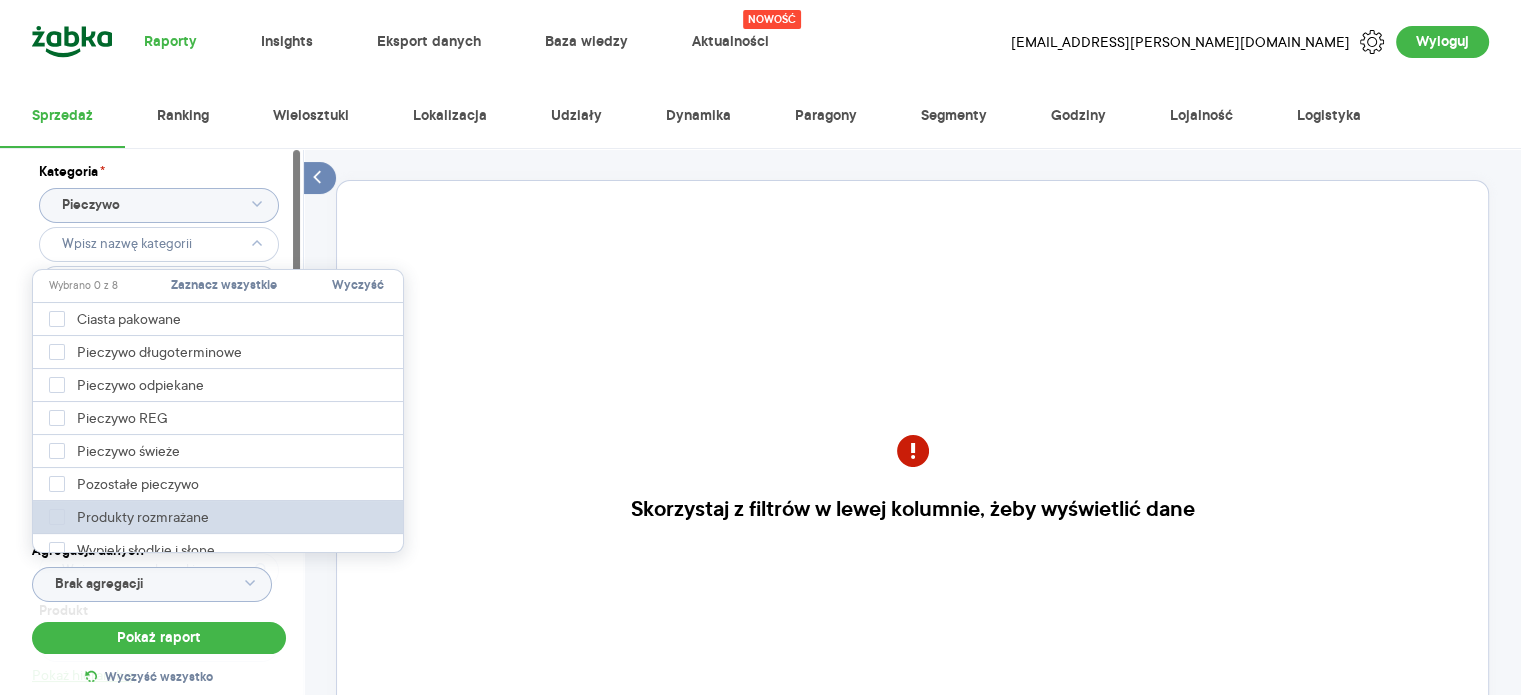 click on "Produkty rozmrażane" at bounding box center (219, 517) 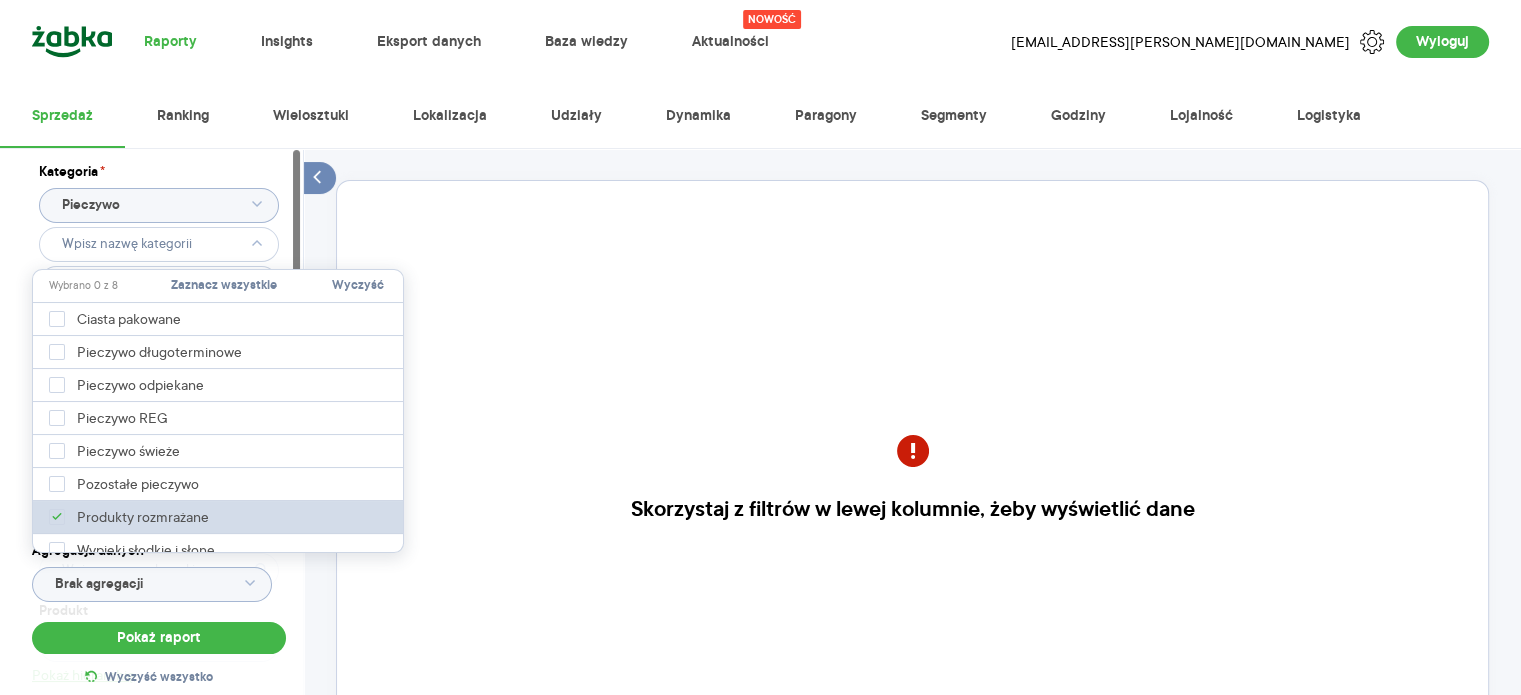 type on "Pobieranie" 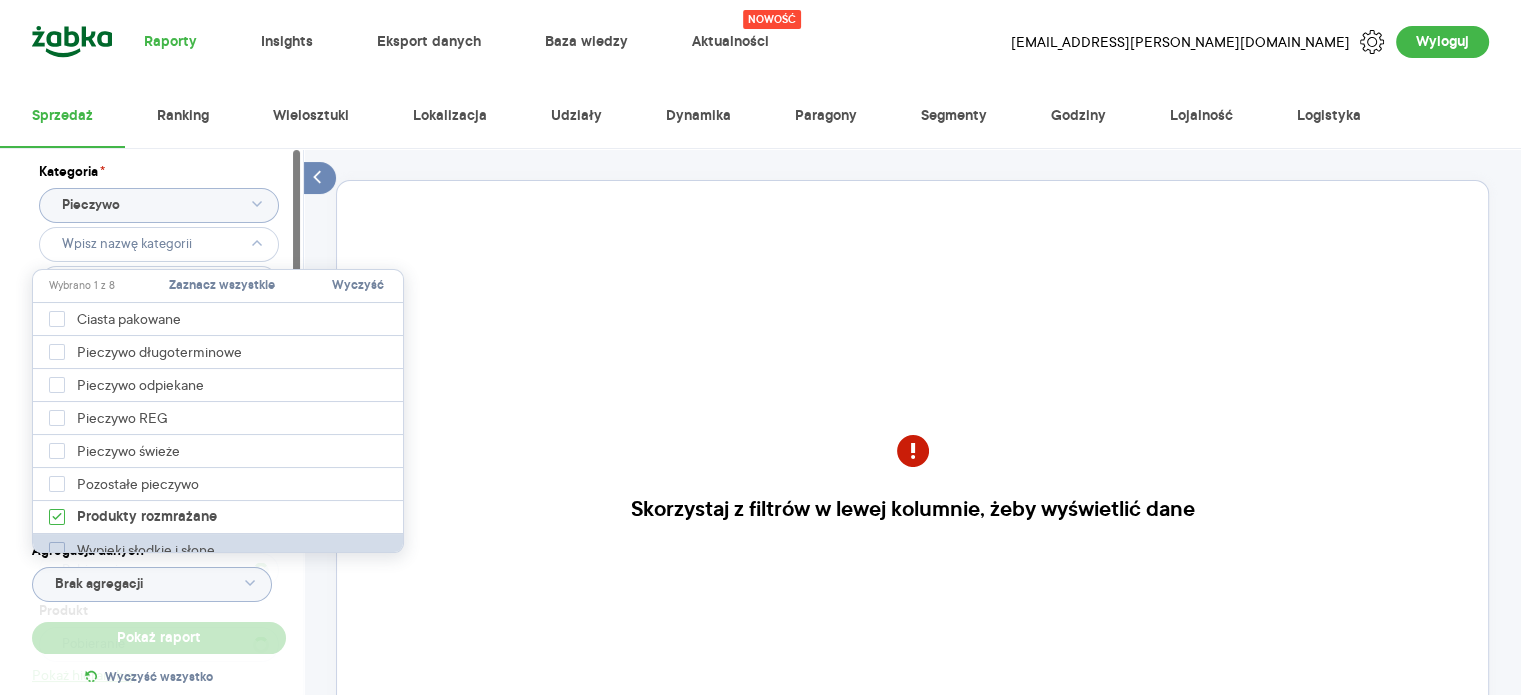 click on "Wypieki słodkie i słone" at bounding box center [153, 550] 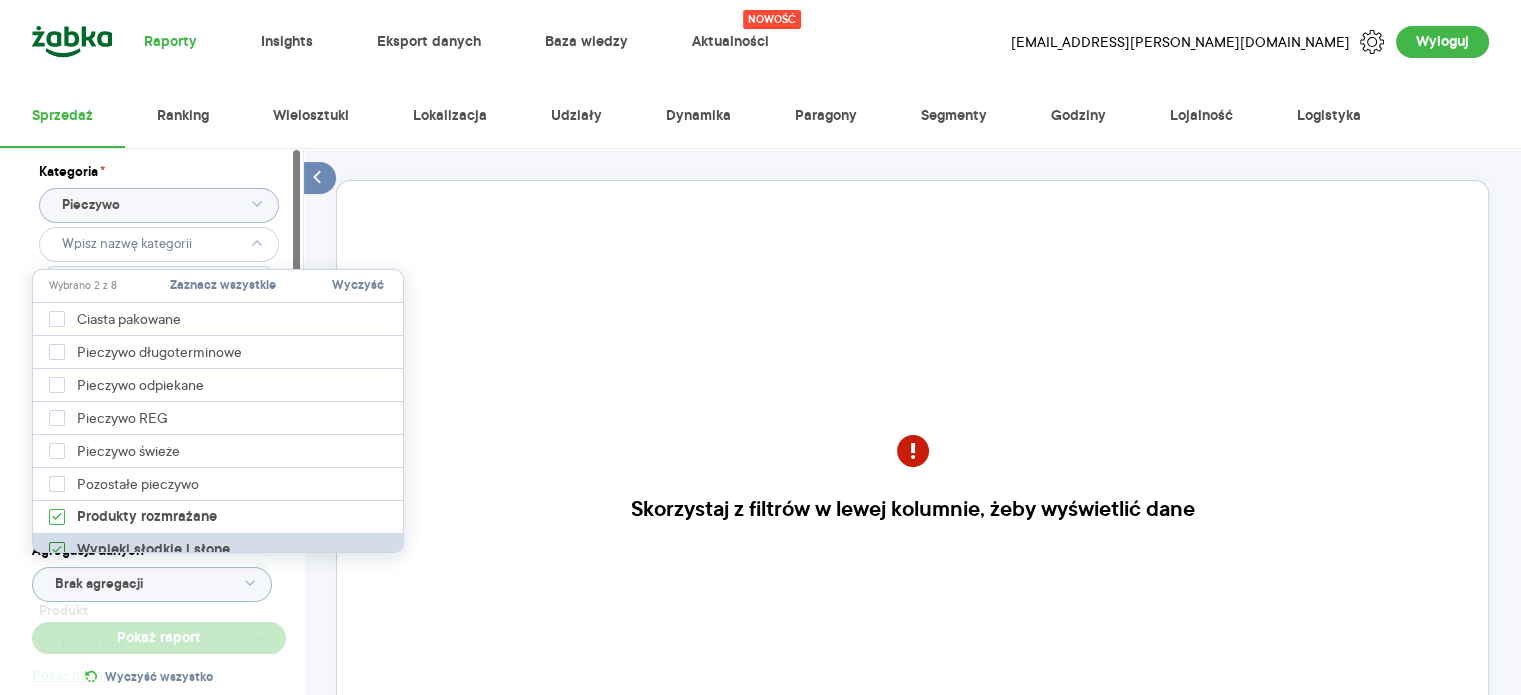 type on "Pobieranie" 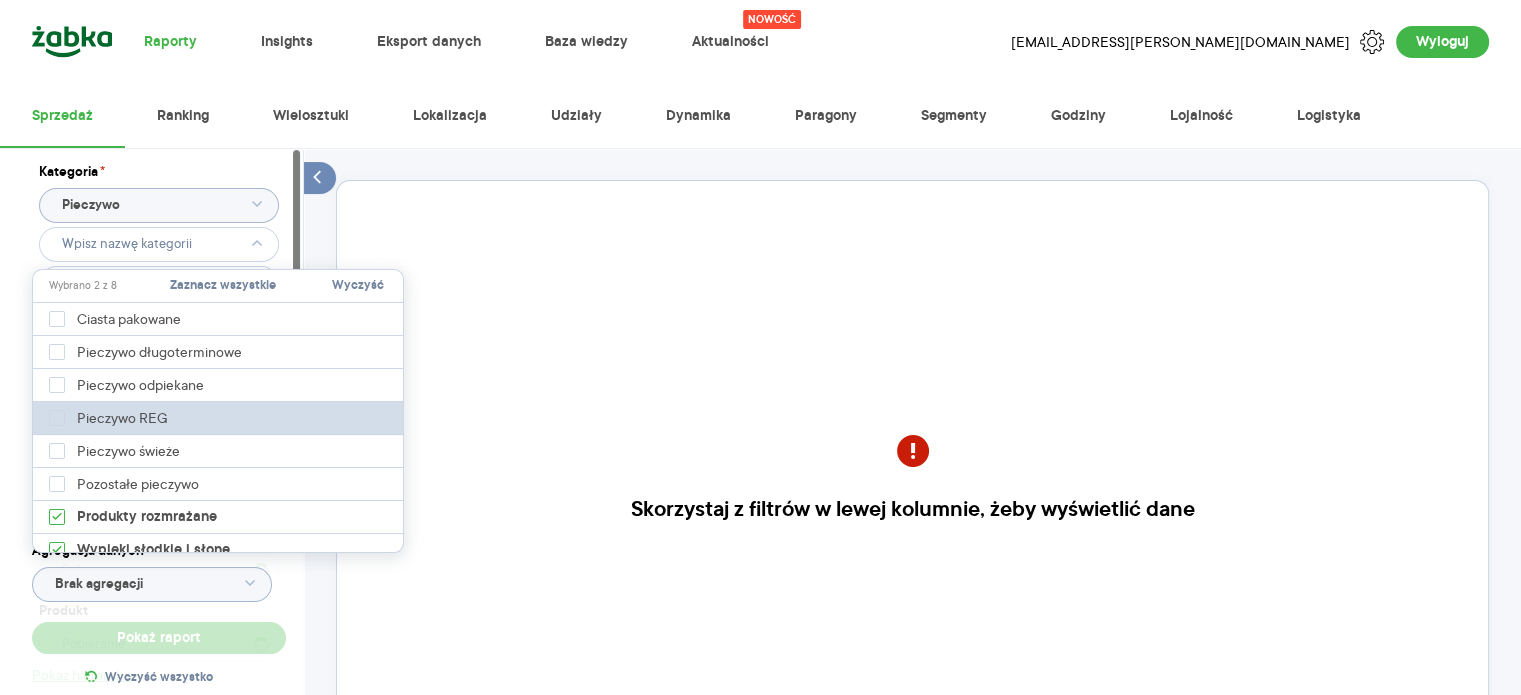 type 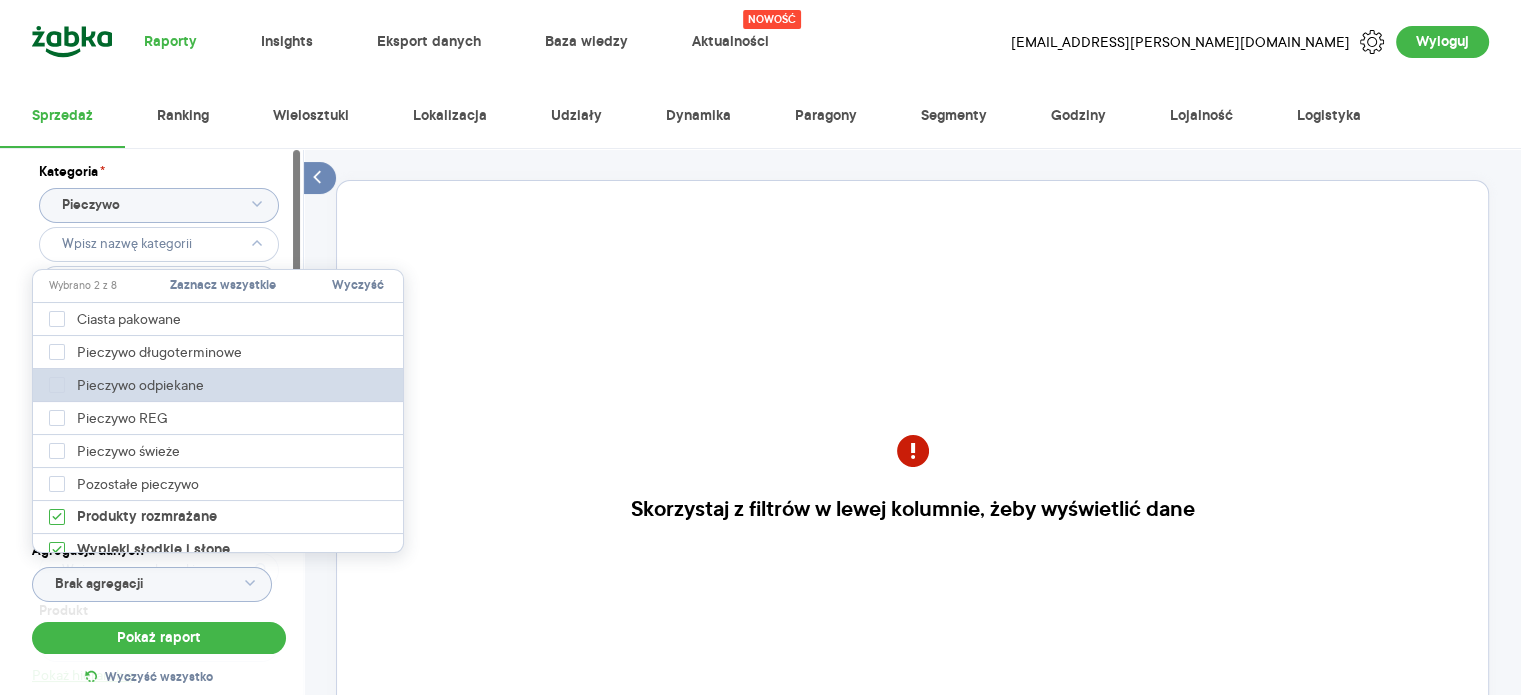 click on "Pieczywo odpiekane" at bounding box center [219, 385] 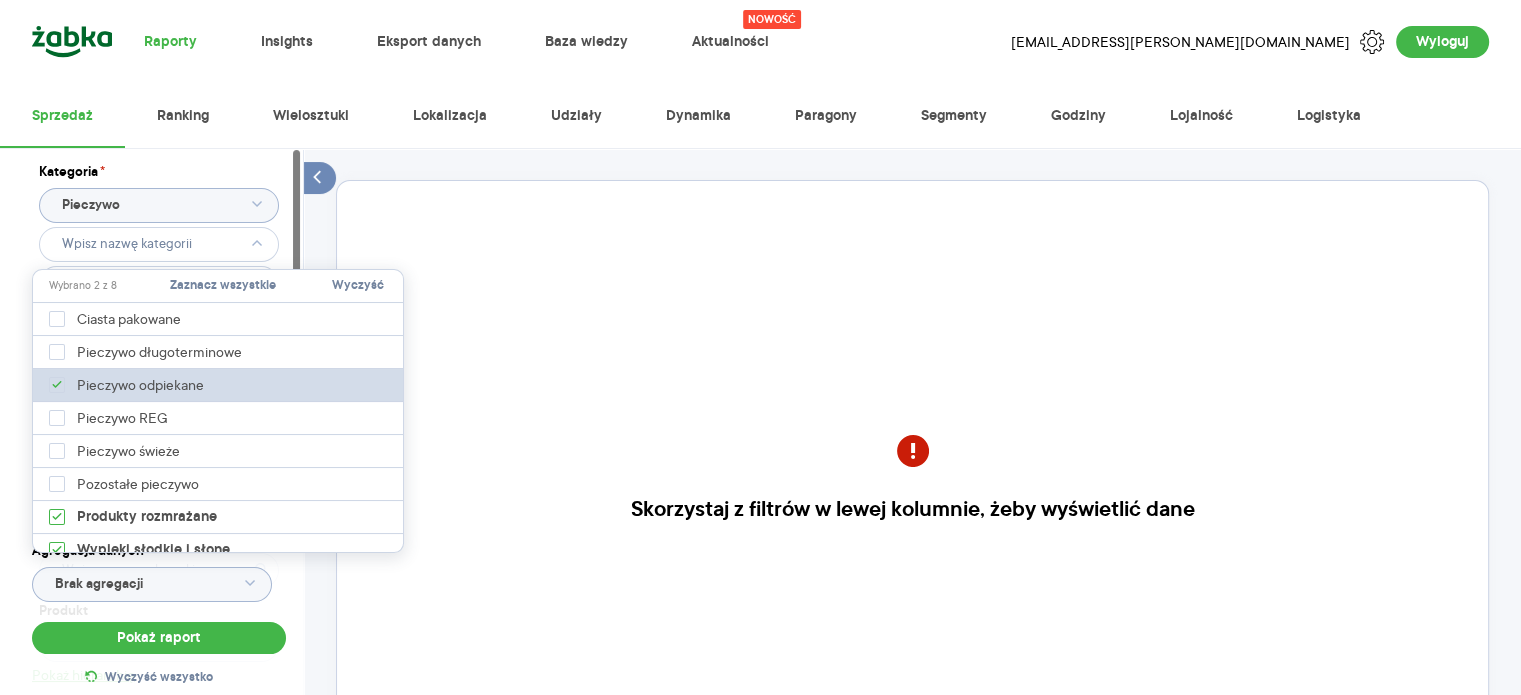 type on "Pobieranie" 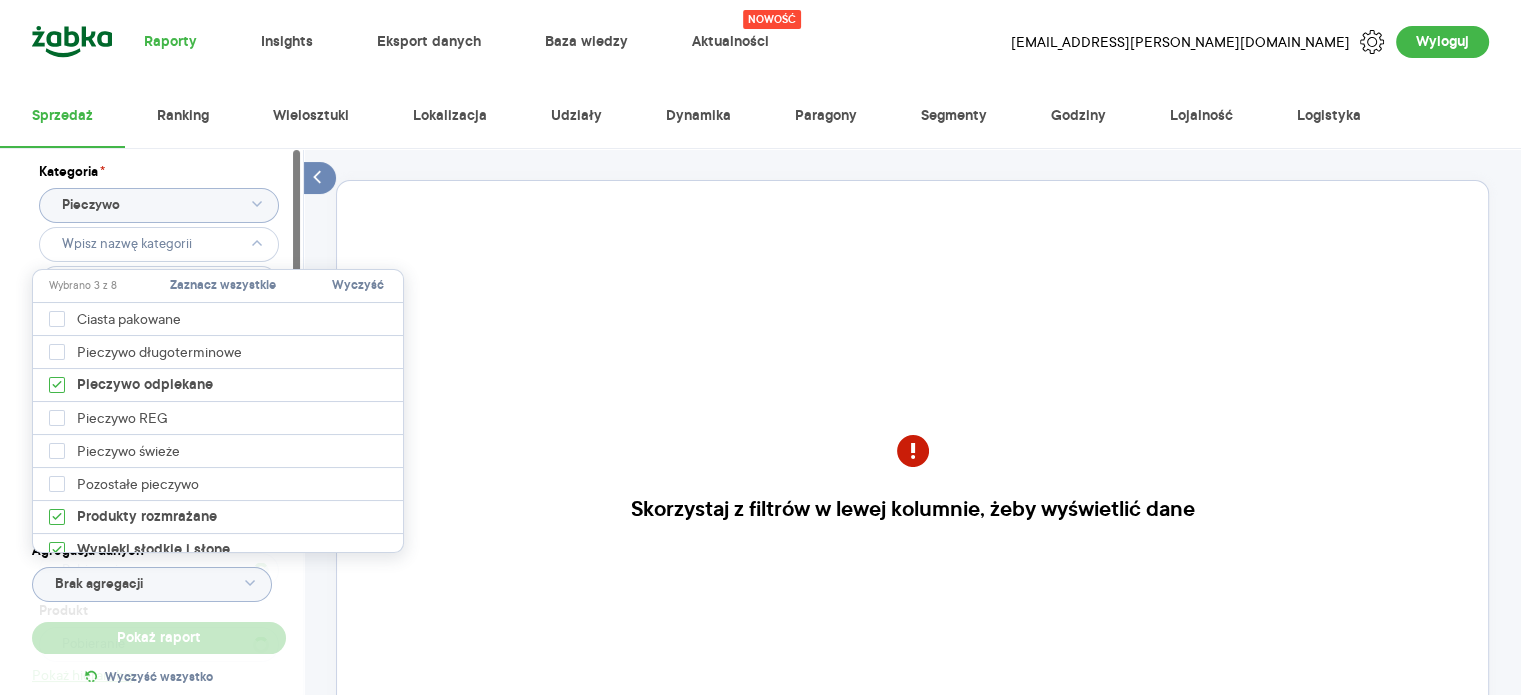 type 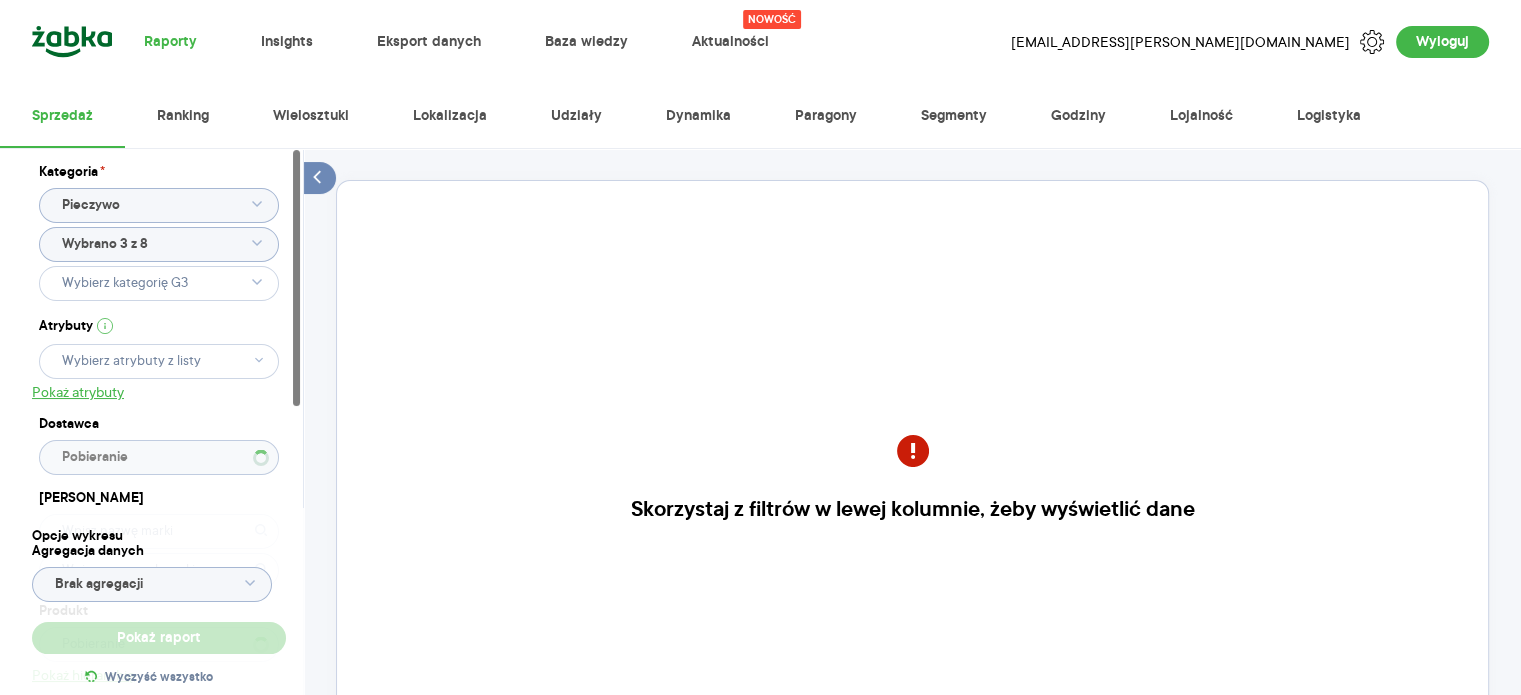 type on "Wybrano 3 z 8" 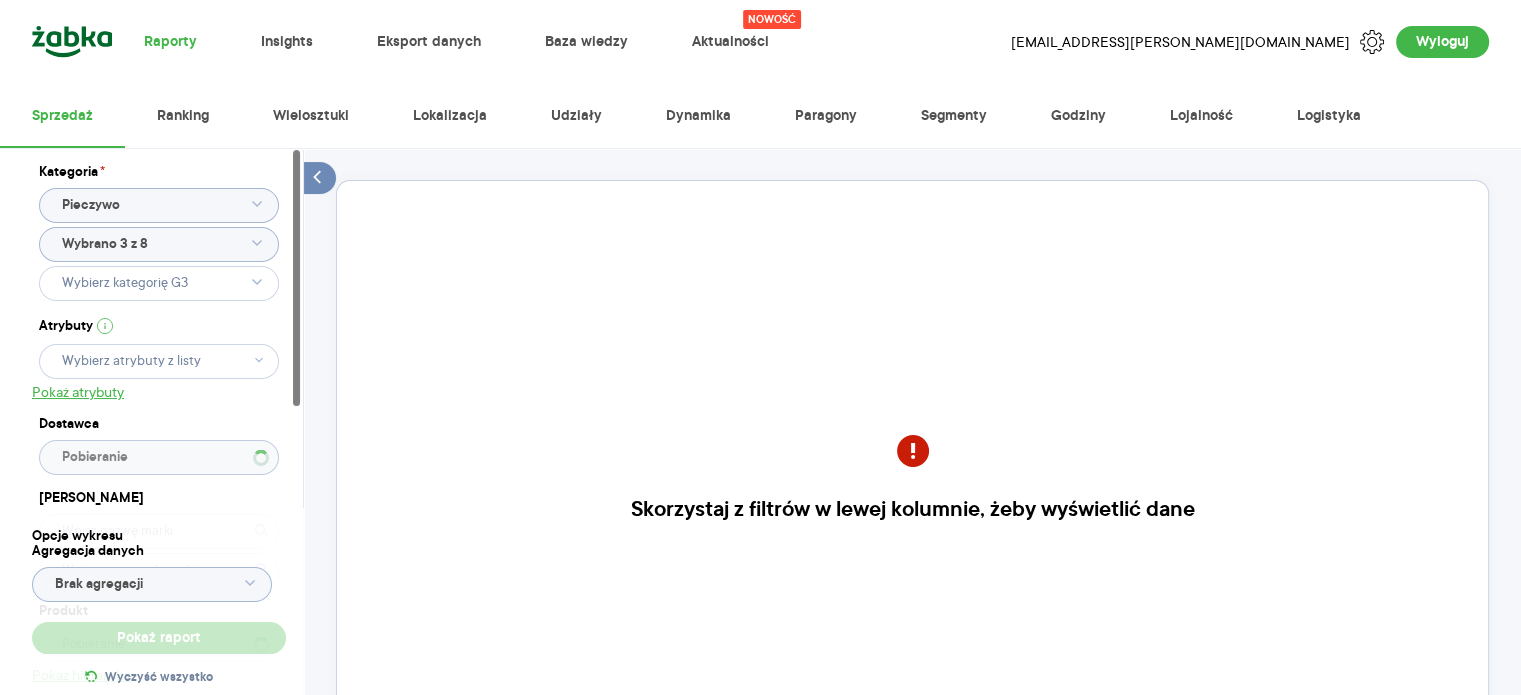type 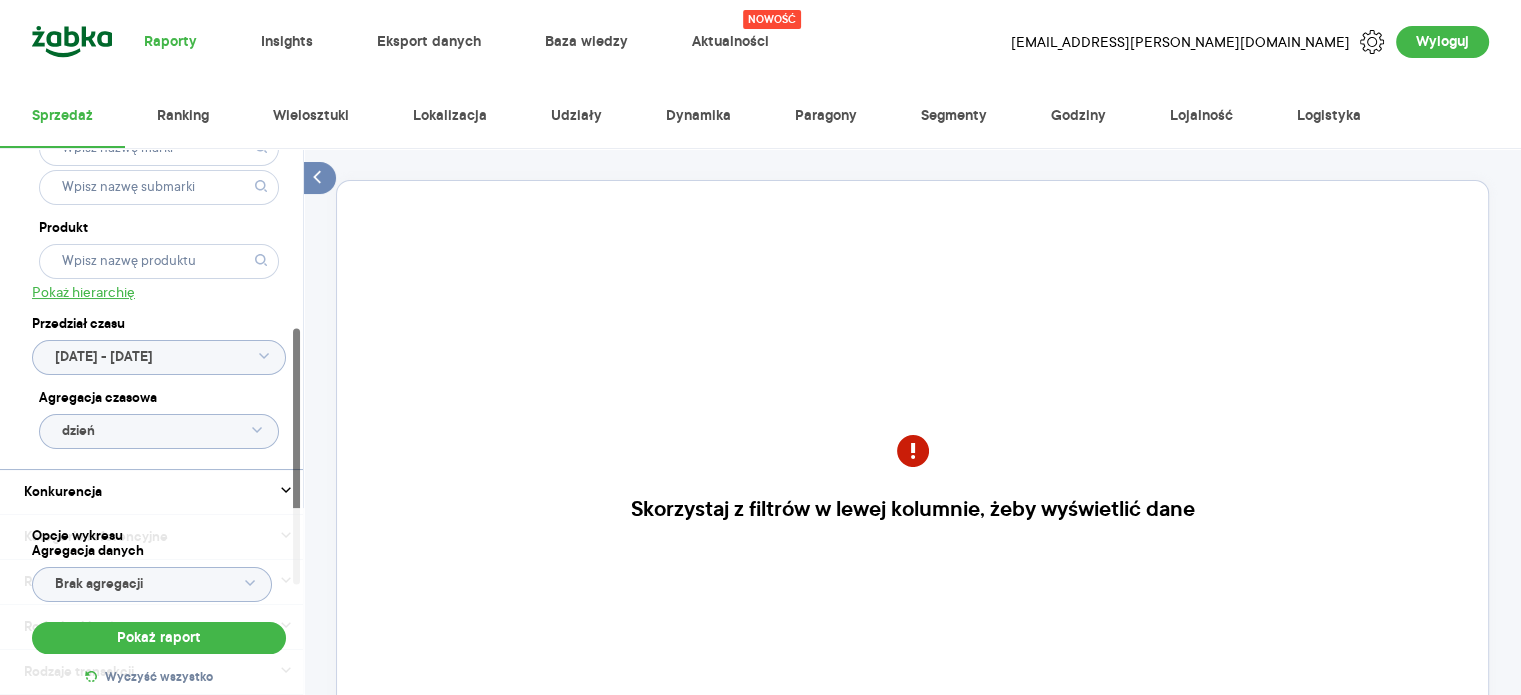 scroll, scrollTop: 388, scrollLeft: 0, axis: vertical 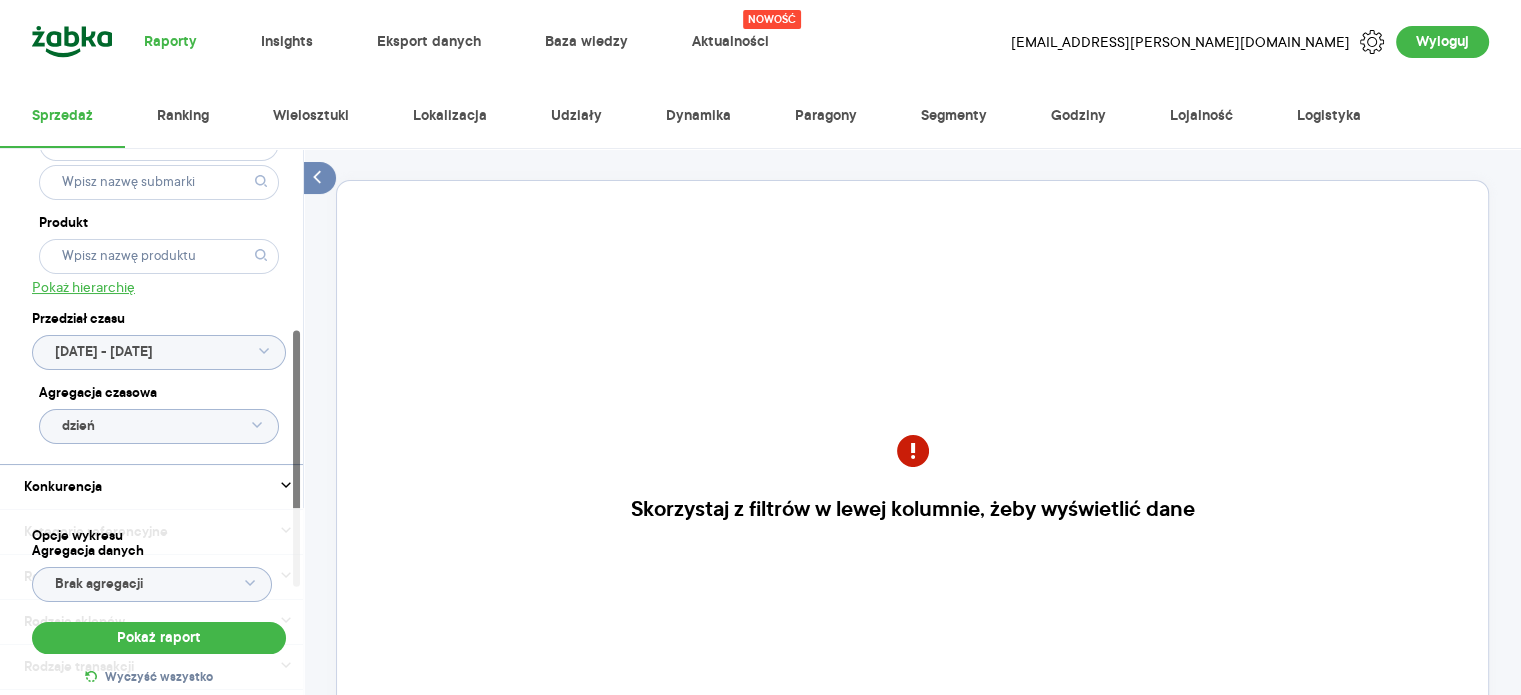 click on "Raporty Insights Eksport danych Baza wiedzy Nowość Aktualności [EMAIL_ADDRESS][PERSON_NAME][DOMAIN_NAME] Wyloguj Sprzedaż Ranking Wielosztuki Lokalizacja Udziały Dynamika Paragony Segmenty Godziny Lojalność Logistyka Kategoria * Pieczywo Wybrano 3 z 8 Atrybuty Pokaż atrybuty Dostawca Marka Produkt Pokaż hierarchię Przedział czasu [DATE] - [DATE] Agregacja czasowa dzień Konkurencja Pokaż dane konkurencji z opóźnieniem Dostawca Marka Produkt Kategorie referencyjne Region Rodzaje sklepów Rodzaje transakcji Wszystkie Like For Like Uwzględnij LFL Opcje wykresu Agregacja danych Brak agregacji Pokaż raport Wyczyść wszystko Skorzystaj z filtrów w lewej kolumnie, żeby wyświetlić dane Masz pytania dot. działania portalu? Napisz do nas na  [EMAIL_ADDRESS][DOMAIN_NAME]
More than one instance of Sumo is attempting to start on this page. Please check that you are only loading Sumo once per page. BDOW!" at bounding box center [760, 347] 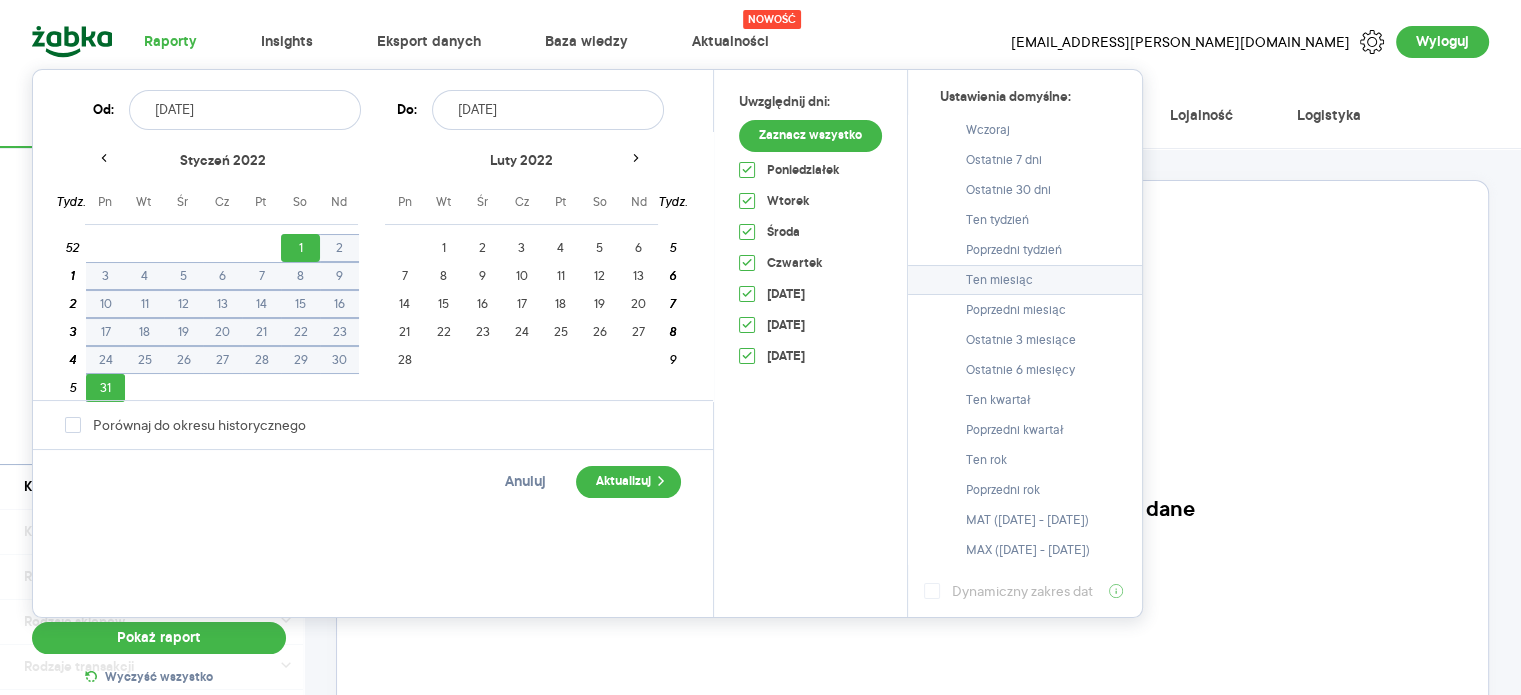 click on "Ten miesiąc" at bounding box center [999, 280] 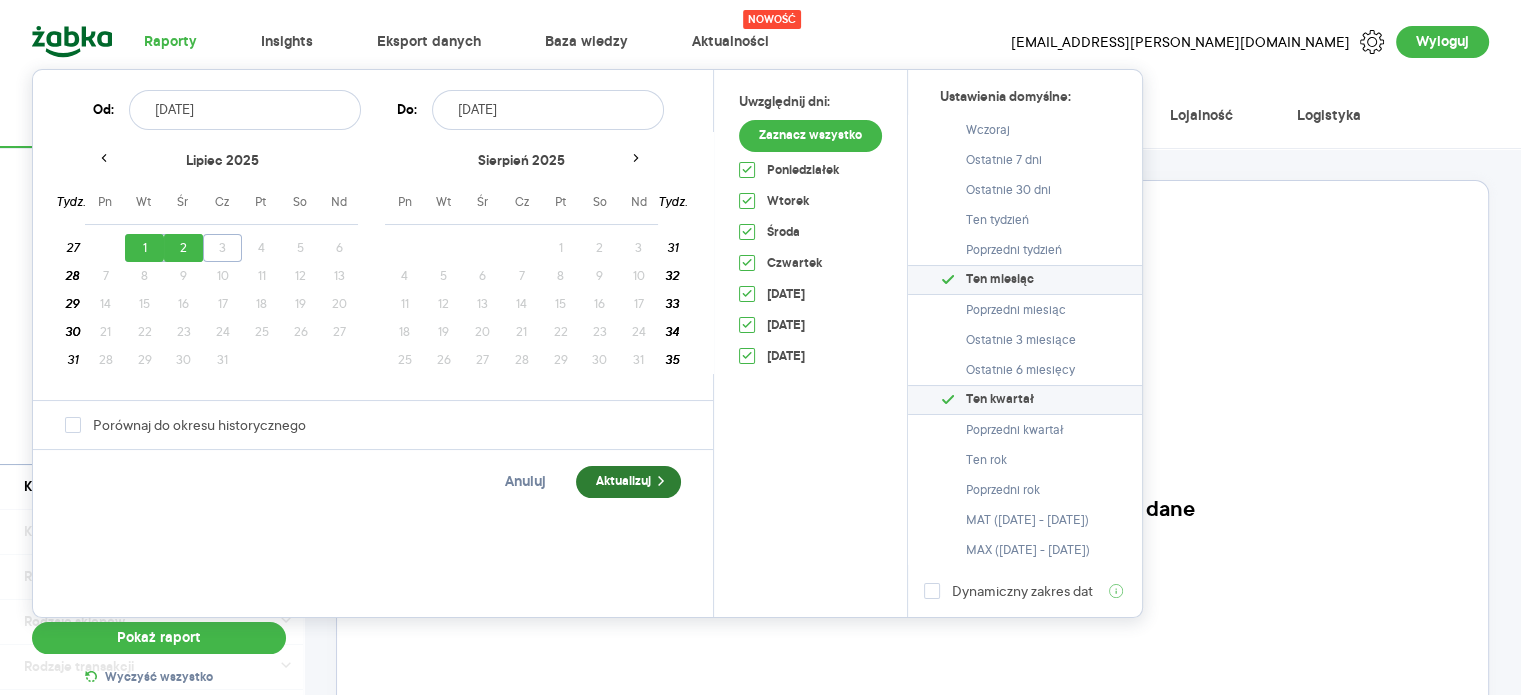 click on "Aktualizuj" at bounding box center (628, 482) 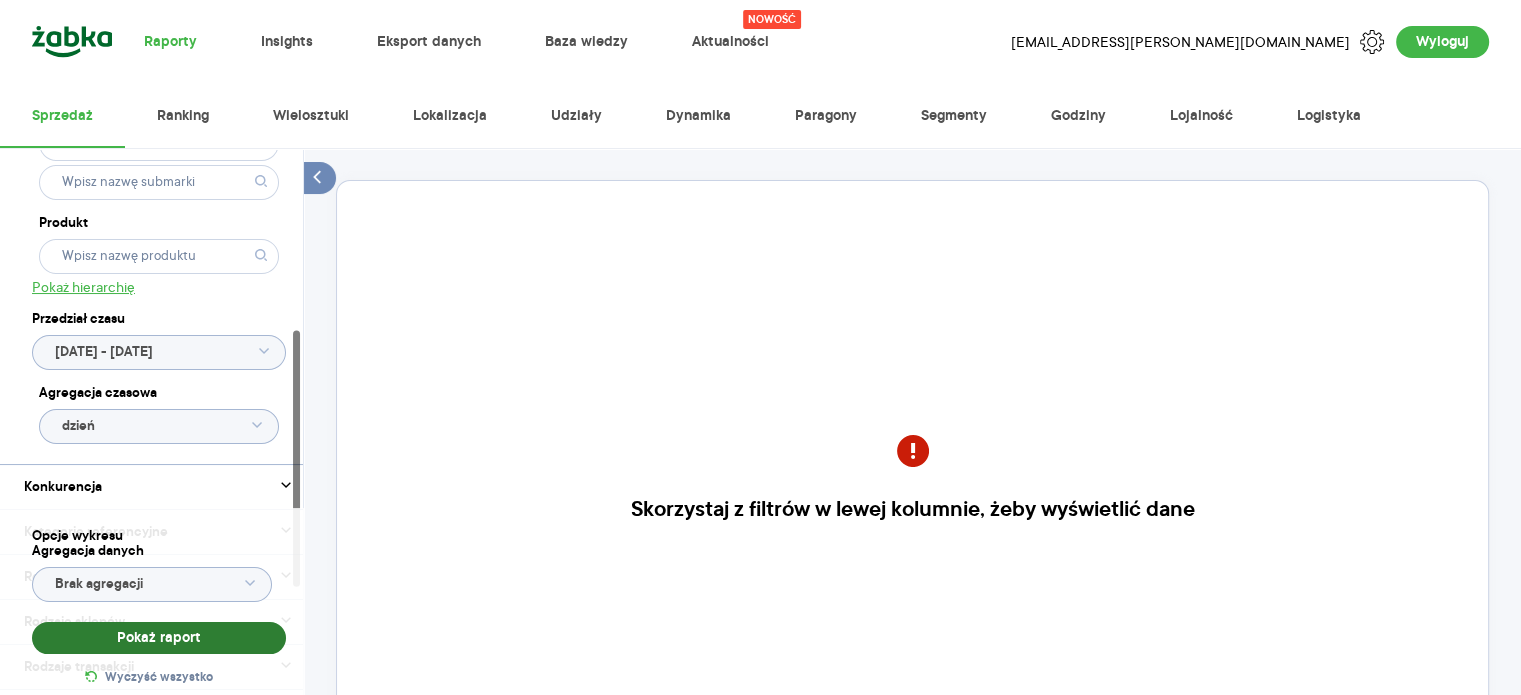 click on "Pokaż raport" at bounding box center (159, 638) 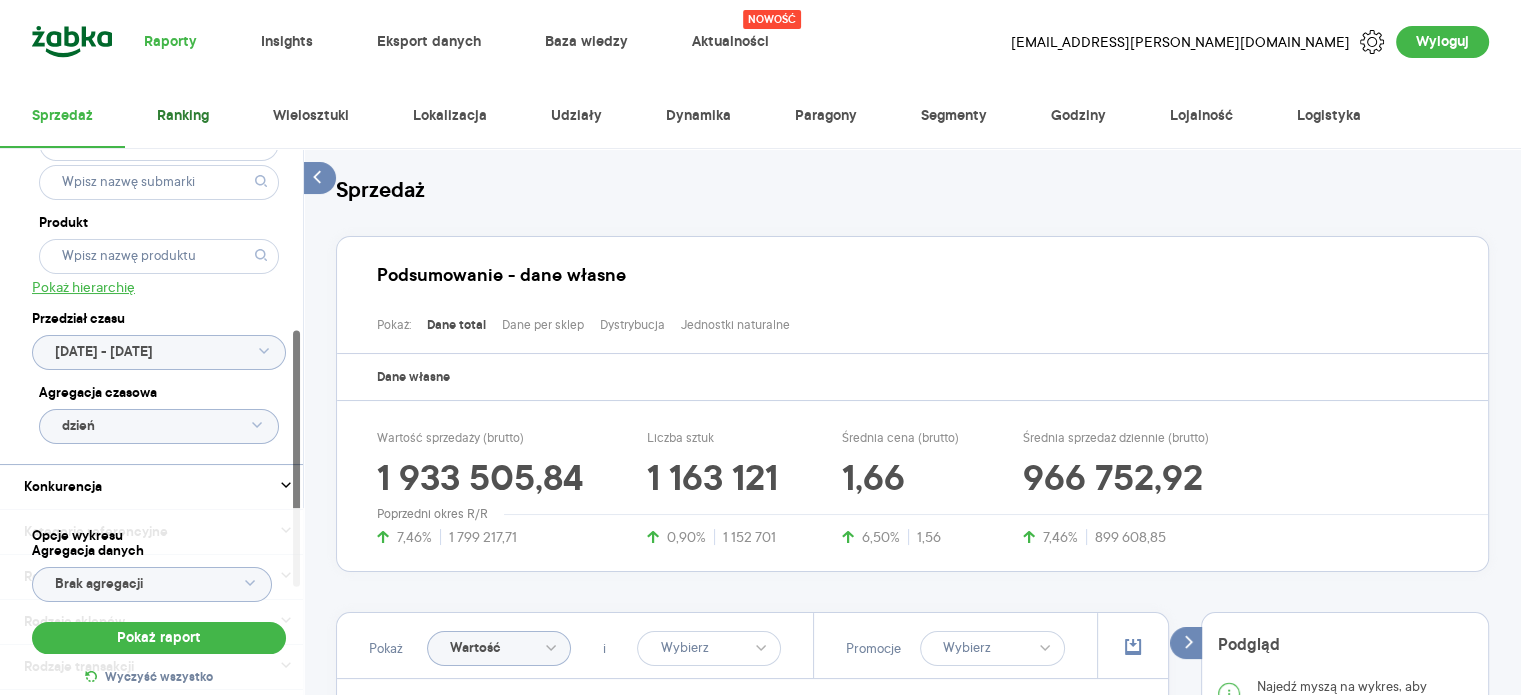 click on "Ranking" at bounding box center (183, 116) 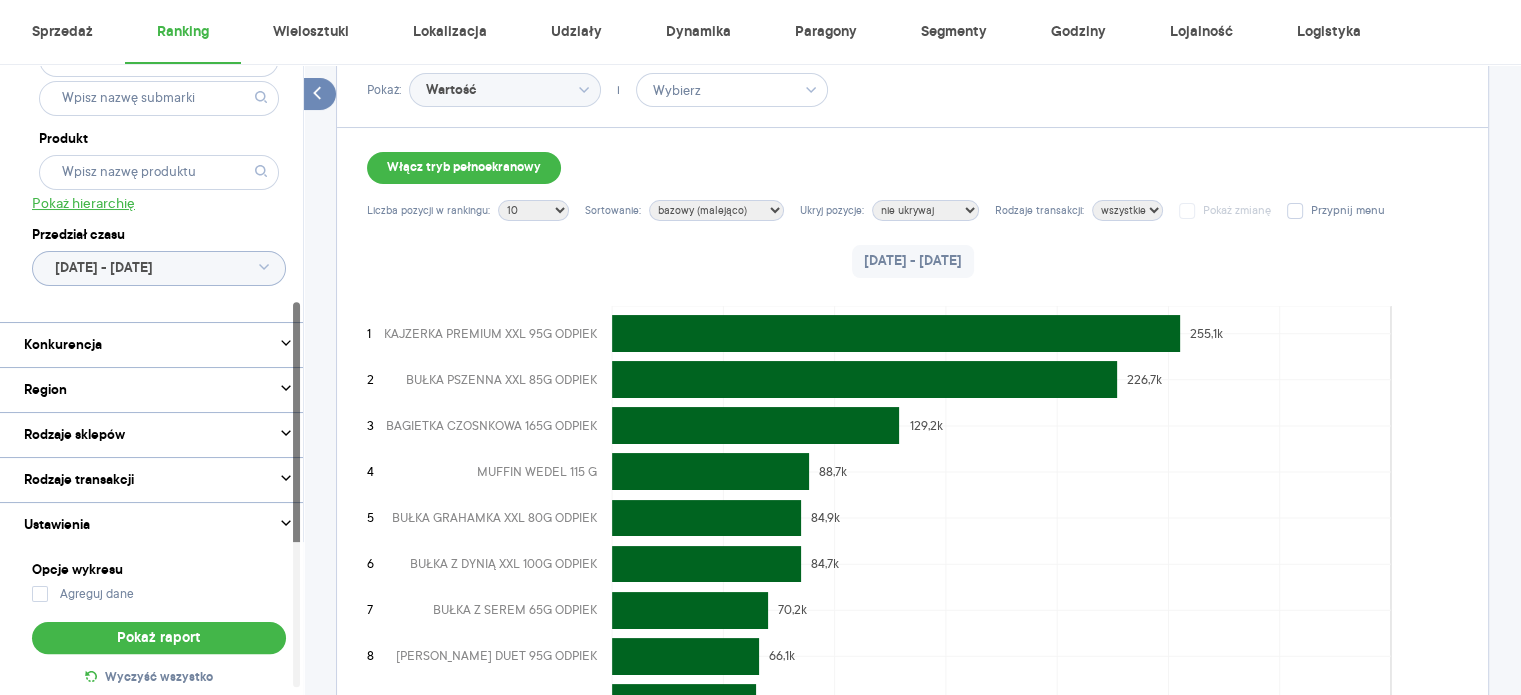scroll, scrollTop: 180, scrollLeft: 0, axis: vertical 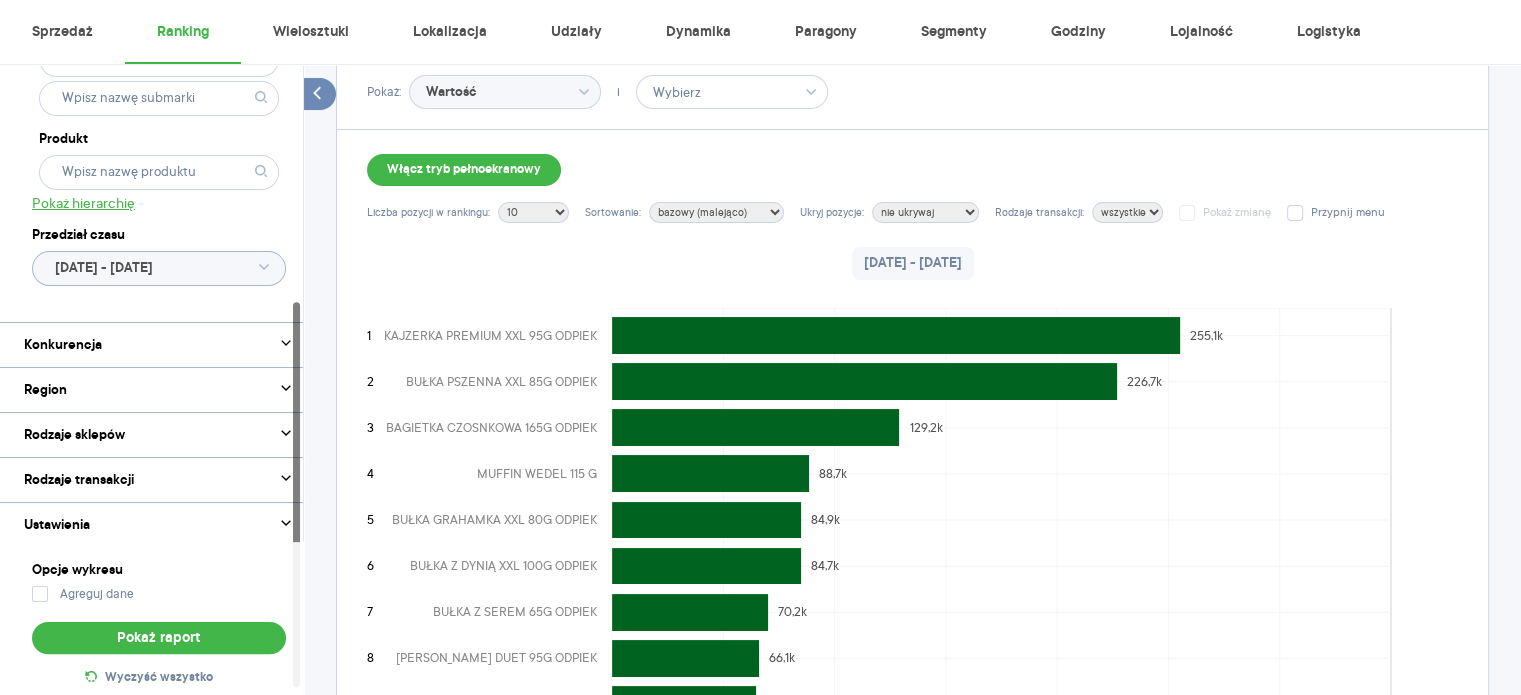 click on "Wartość" at bounding box center (505, 92) 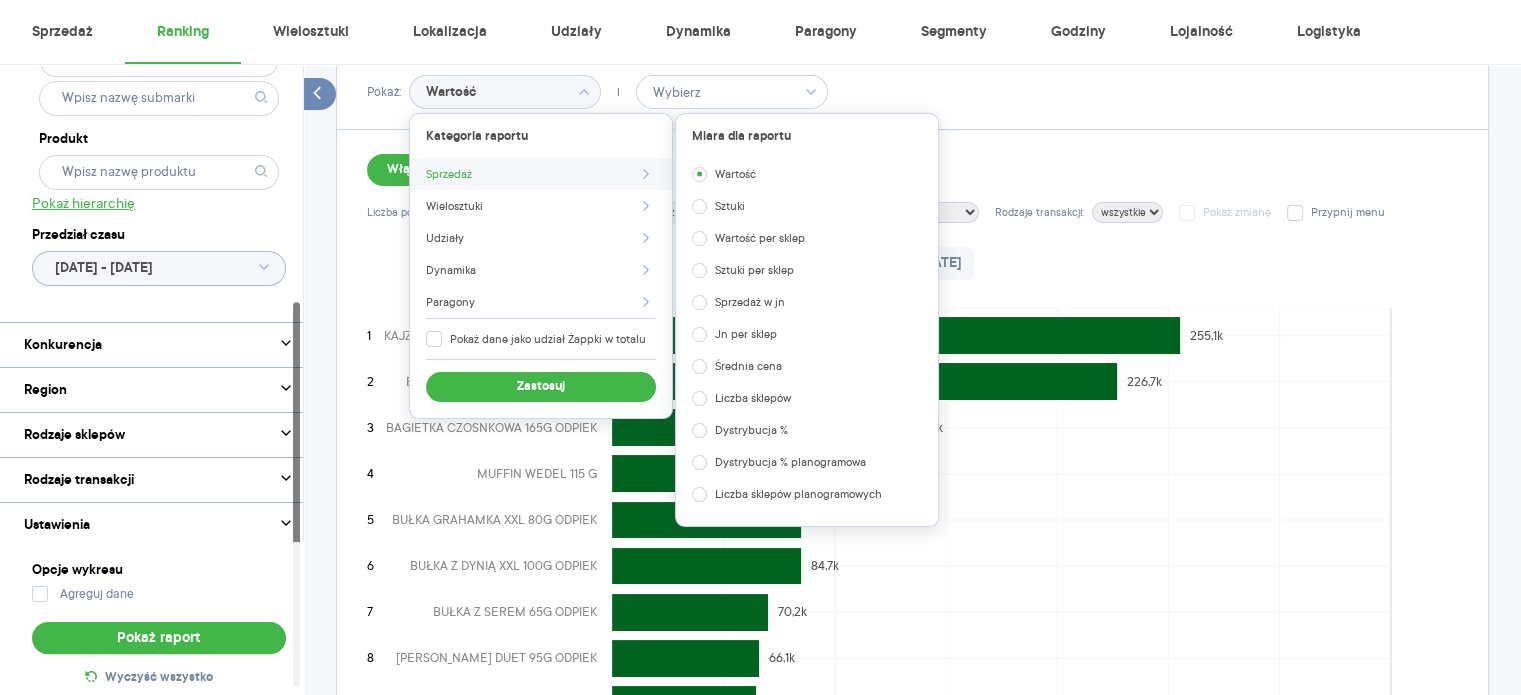 click on "Sztuki" at bounding box center [730, 206] 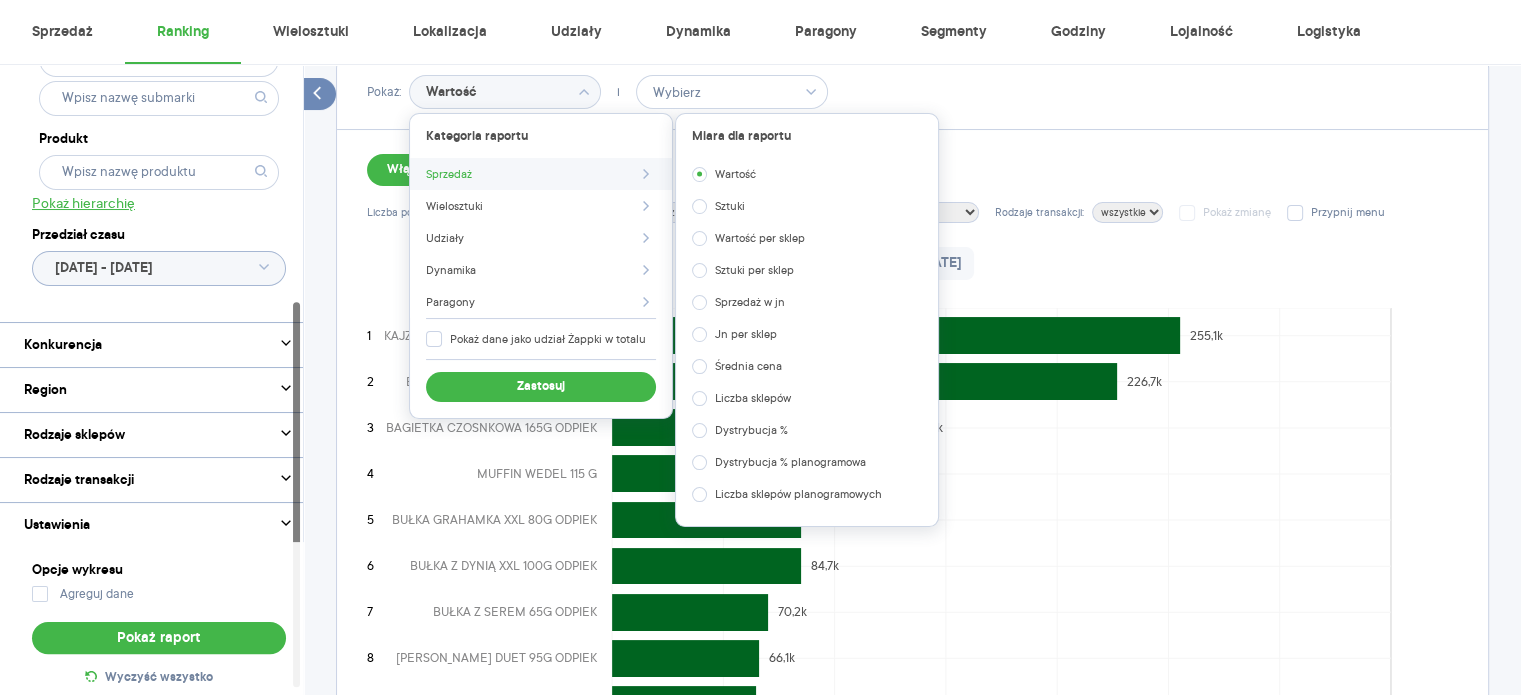 click on "Sztuki" at bounding box center [0, 0] 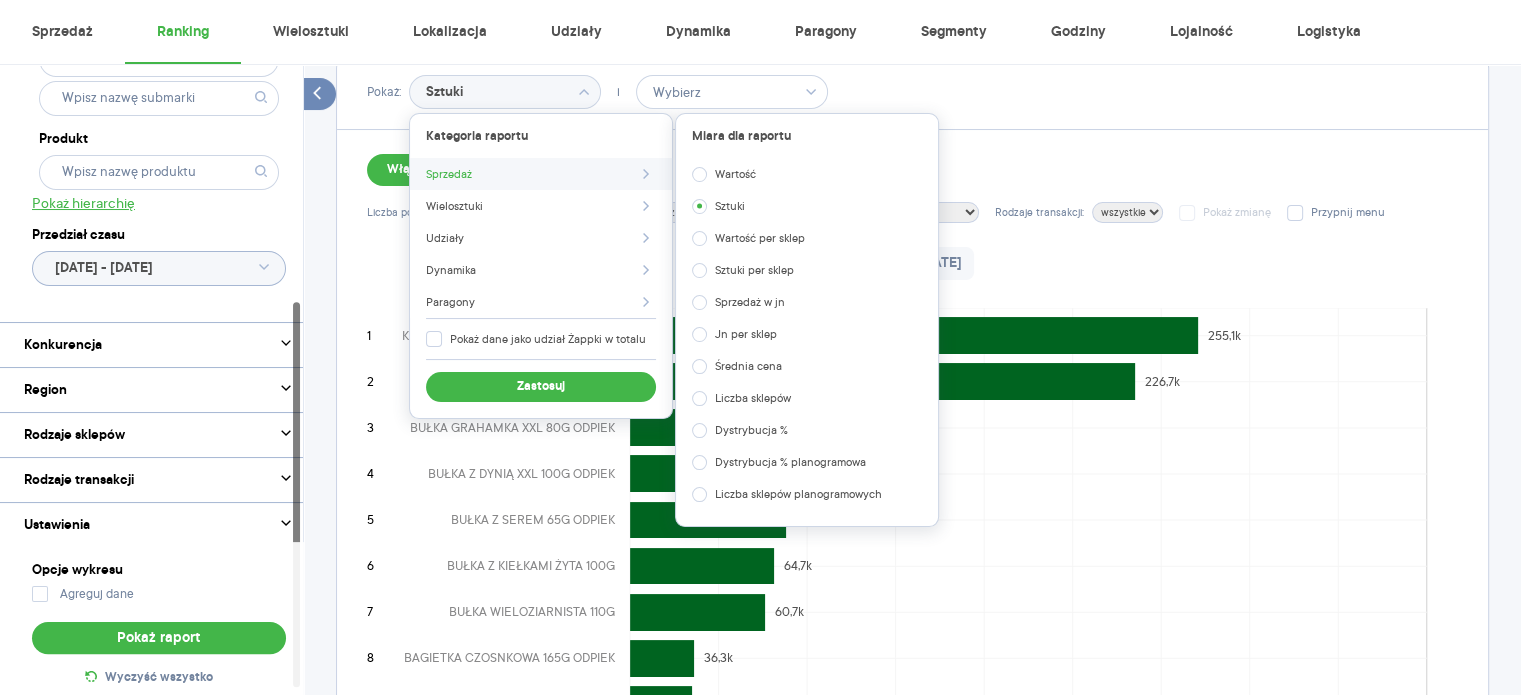 click on "Włącz tryb pełnoekranowy Liczba pozycji w rankingu: 10 20 30 50 100 wszystkie Sortowanie: bazowy (malejąco) bazowy (rosnąco) Ukryj pozycje: nie ukrywaj dystrybucja <5% dystrybucja <10% dystrybucja <15% Rodzaje transakcji: wszystkie Pokaż zmianę Przypnij menu [DATE] - [DATE] 1 KAJZERKA PREMIUM XXL 95G ODPIEK 2 BUŁKA PSZENNA XXL 85G ODPIEK 3 BUŁKA GRAHAMKA XXL 80G ODPIEK 4 BUŁKA Z DYNIĄ XXL 100G ODPIEK 5 BUŁKA Z SEREM 65G ODPIEK 6 BUŁKA Z KIEŁKAMI ŻYTA 100G 7 BUŁKA WIELOZIARNISTA 110G 8 BAGIETKA CZOSNKOWA 165G ODPIEK 9 BUŁKA FITNESS 80G ODPIEK 10 BUŁKA ŚNIADANIOWA XXL 100G ODPIEK 0 50k 100k 150k 200k 250k 300k 350k 400k 450k 337,9k 240,8k 71,2k 46,9k 40,4k 40,3k 37,7k 36,3k 35,1k 29,6k Sztuki" at bounding box center (912, 489) 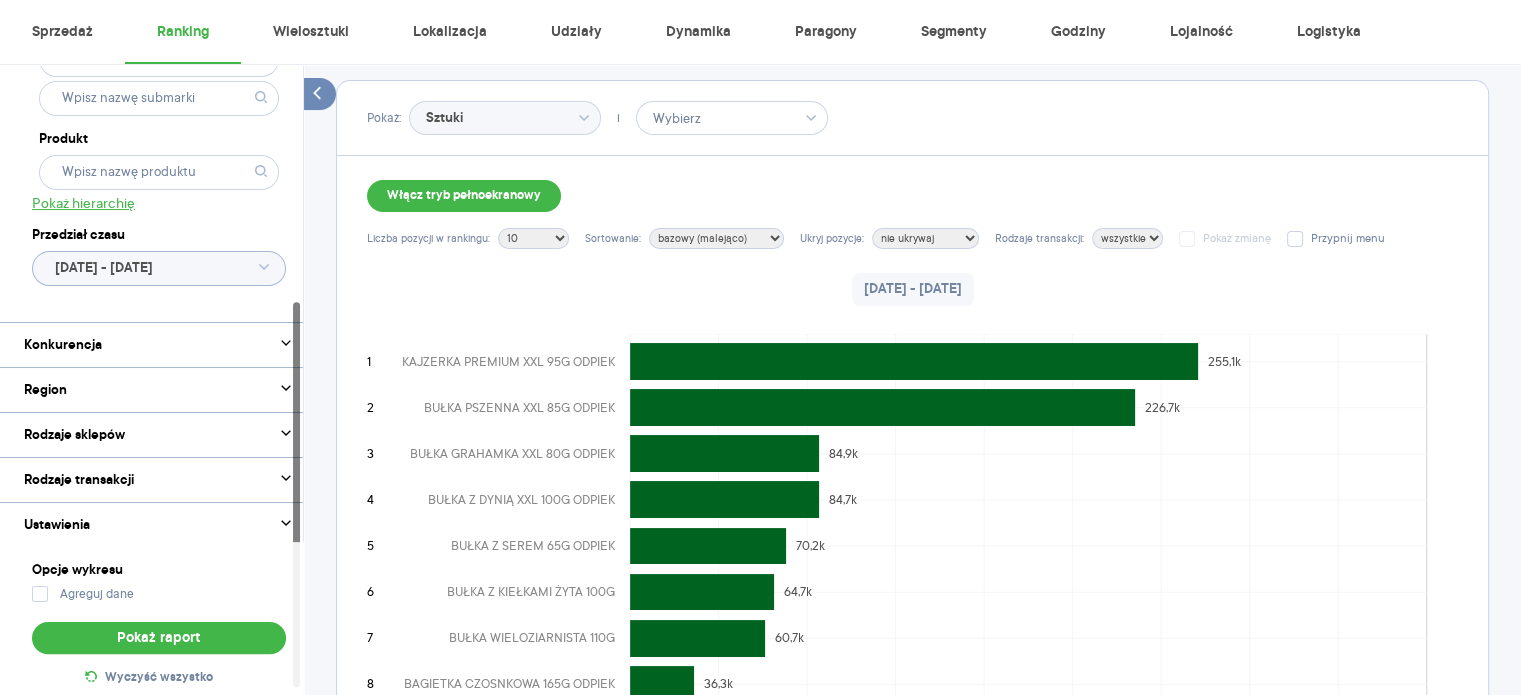 scroll, scrollTop: 150, scrollLeft: 0, axis: vertical 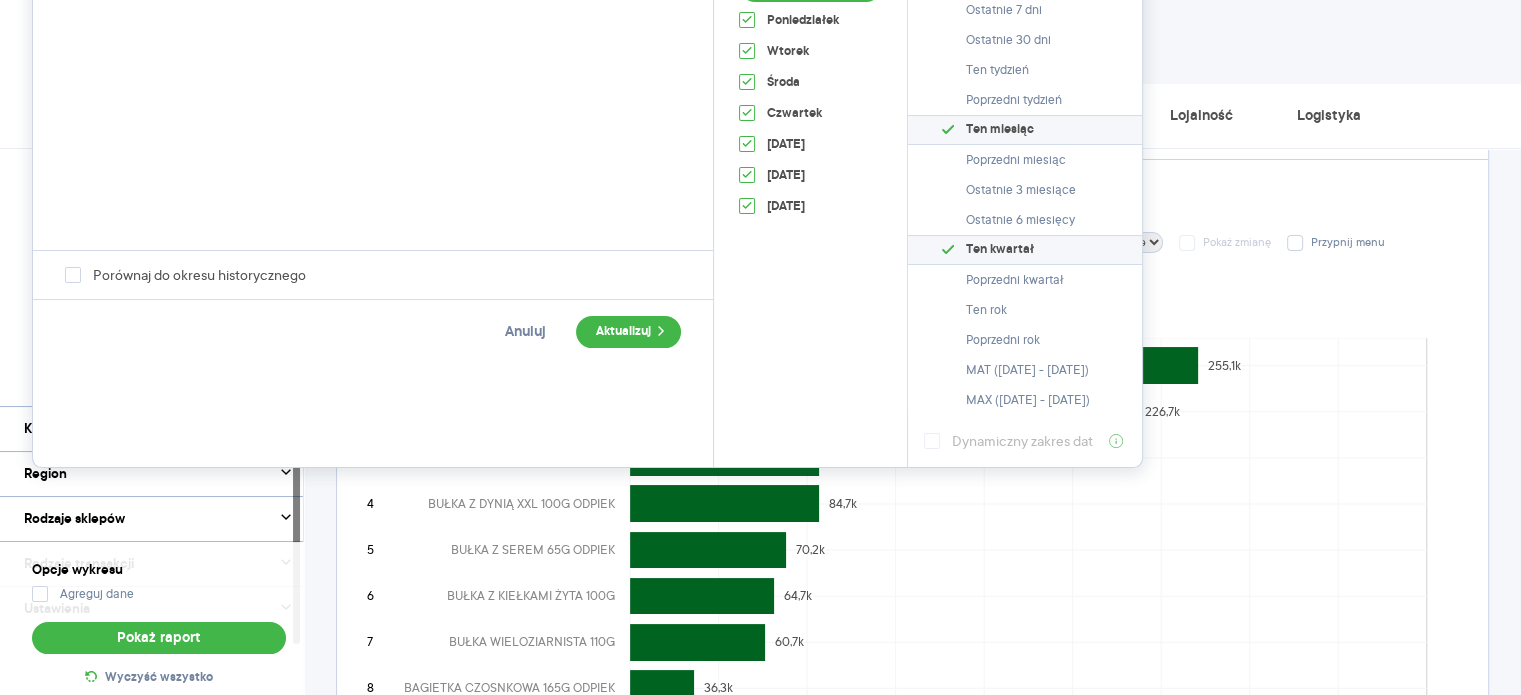 click on "Raporty Insights Eksport danych Baza wiedzy Nowość Aktualności [EMAIL_ADDRESS][PERSON_NAME][DOMAIN_NAME] Wyloguj Sprzedaż Ranking Wielosztuki Lokalizacja Udziały Dynamika Paragony Segmenty Godziny Lojalność Logistyka Kategoria * Pieczywo Wybrano 3 z 8 Atrybuty Pokaż atrybuty Dostawca Marka Produkt Pokaż hierarchię Przedział czasu [DATE] - [DATE] Konkurencja Pokaż dane konkurencji z opóźnieniem Dostawca Marka Produkt Region Rodzaje sklepów Rodzaje transakcji Wszystkie Ustawienia Pokaż miary WSA w osobnej kolumnie Opcje wykresu Agreguj dane Pokaż raport Wyczyść wszystko Ranking Pokaż: Sztuki i Wybierz Włącz tryb pełnoekranowy Liczba pozycji w rankingu: 10 20 30 50 100 wszystkie Sortowanie: bazowy (malejąco) bazowy (rosnąco) Ukryj pozycje: nie ukrywaj dystrybucja <5% dystrybucja <10% dystrybucja <15% Rodzaje transakcji: wszystkie Pokaż zmianę Przypnij menu [DATE] - [DATE] 1 KAJZERKA PREMIUM XXL 95G ODPIEK 2 BUŁKA PSZENNA XXL 85G ODPIEK 3 BUŁKA GRAHAMKA XXL 80G ODPIEK 4 5 6 7 8 9 10" at bounding box center [760, 197] 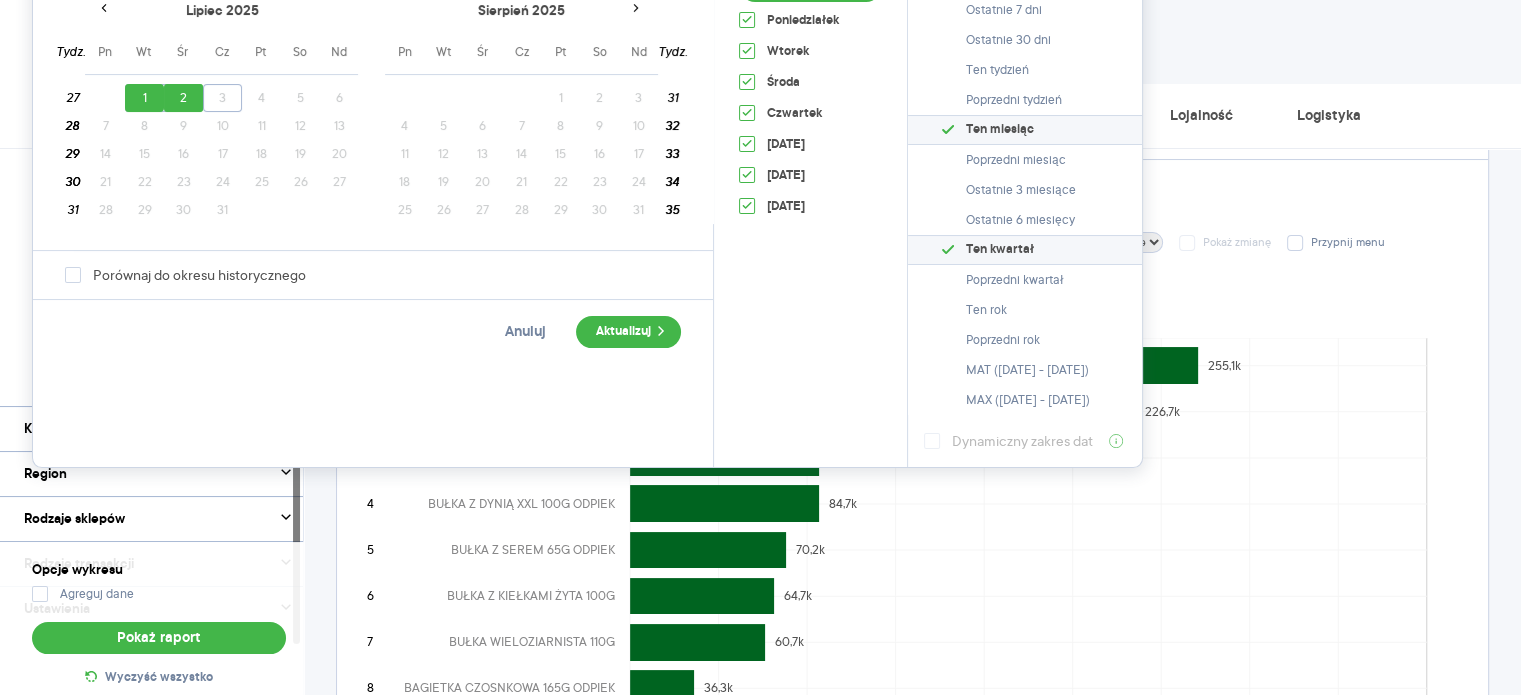 scroll, scrollTop: 0, scrollLeft: 0, axis: both 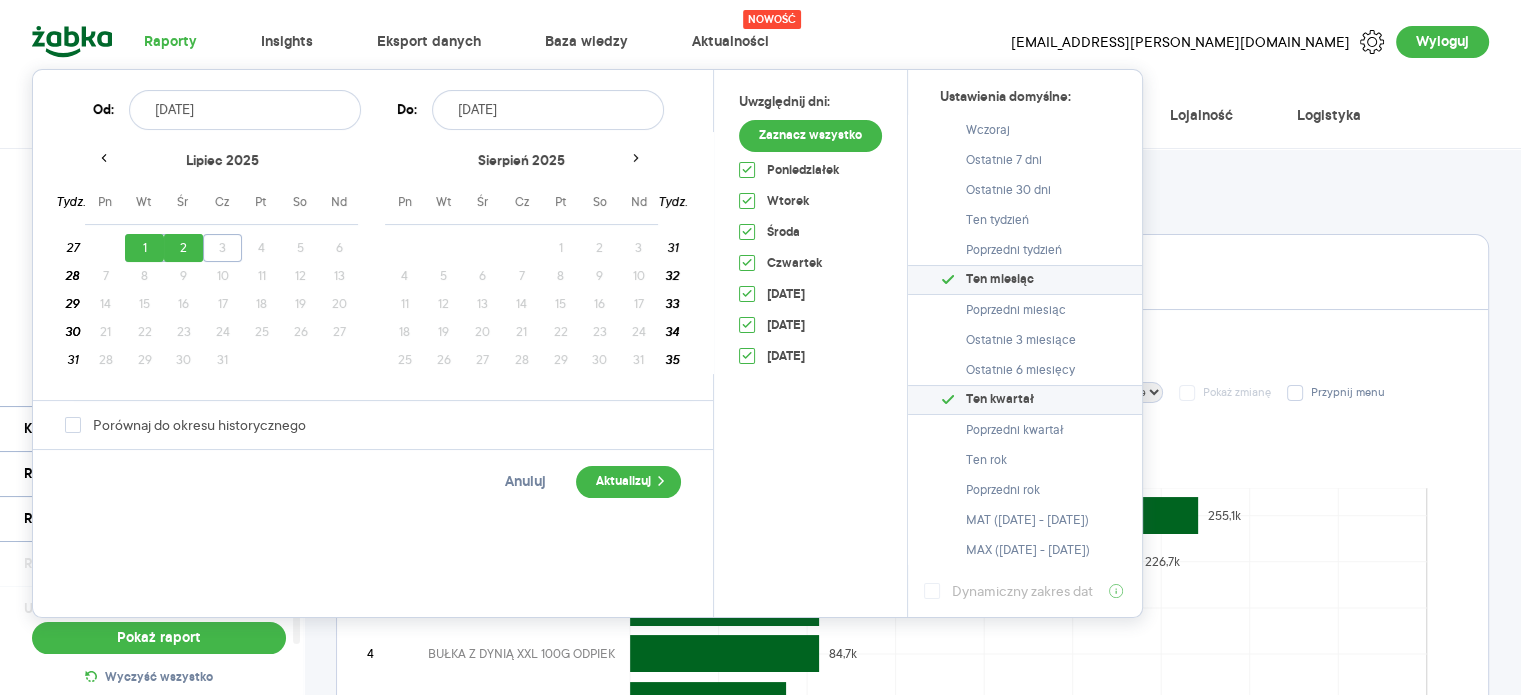 click on "Porównaj do okresu historycznego" at bounding box center (373, 424) 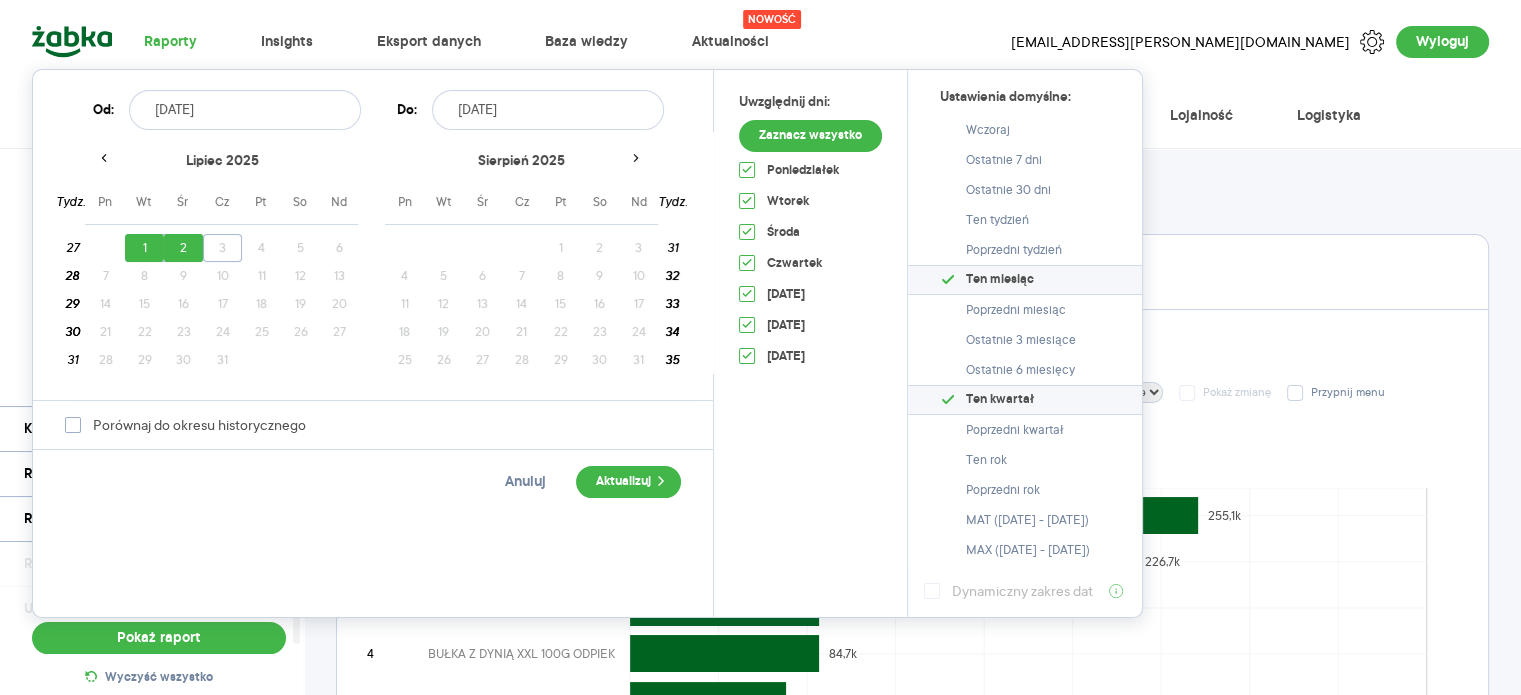 click on "Porównaj do okresu historycznego" at bounding box center [206, 425] 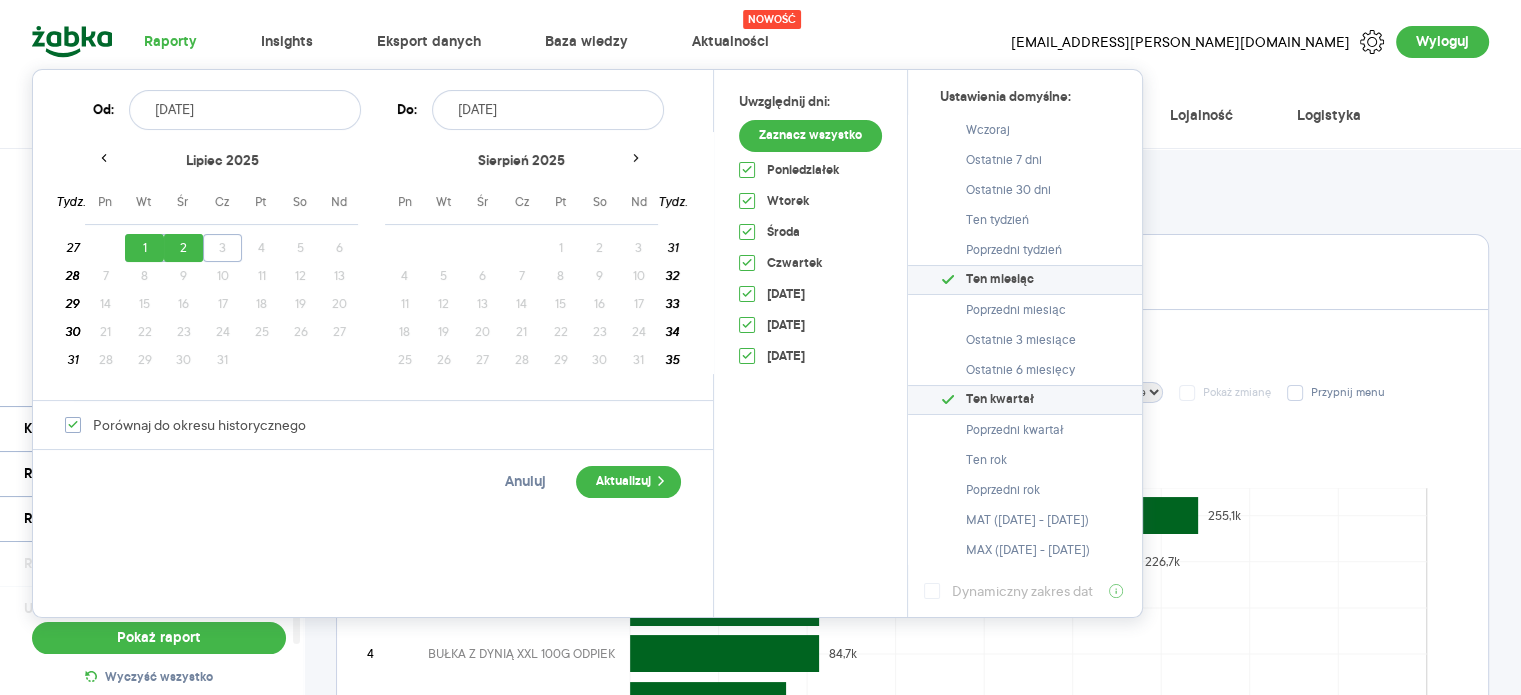 checkbox on "true" 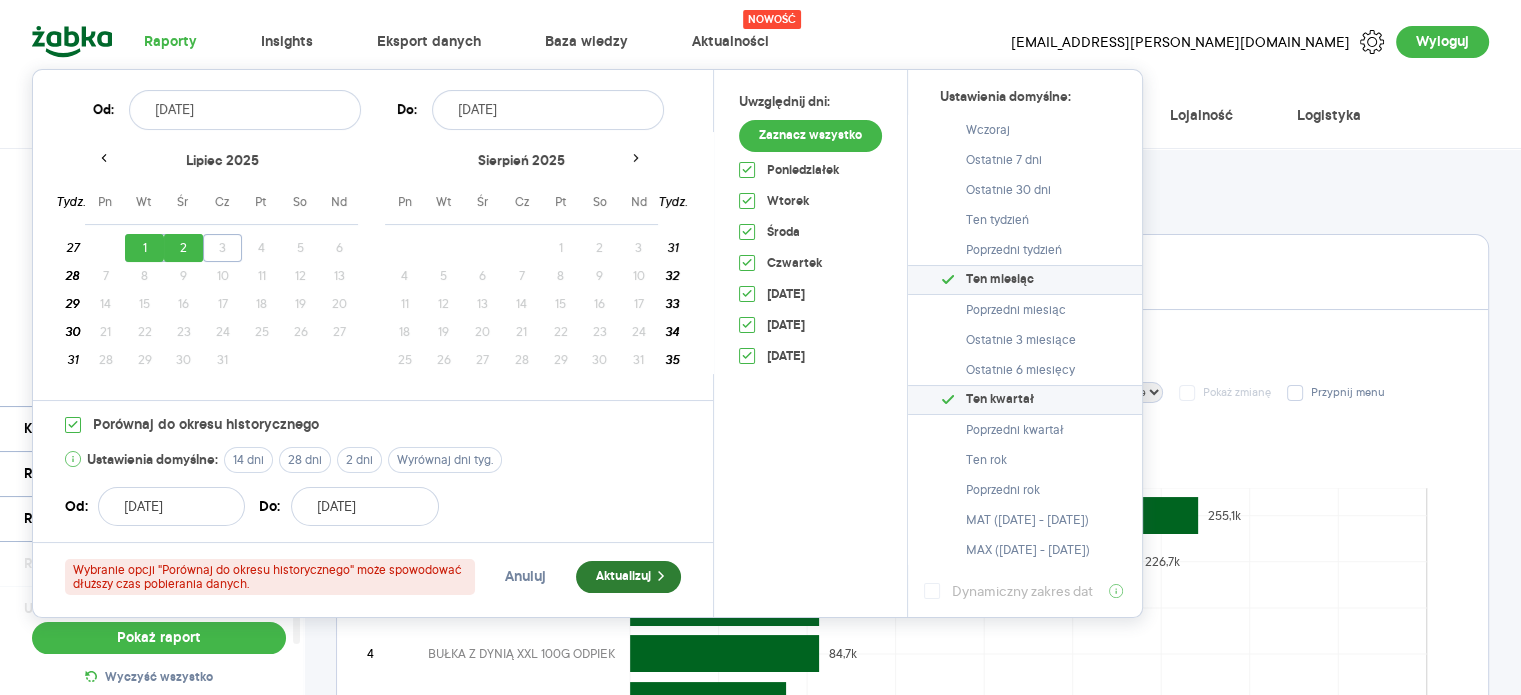 click on "Aktualizuj" at bounding box center [628, 577] 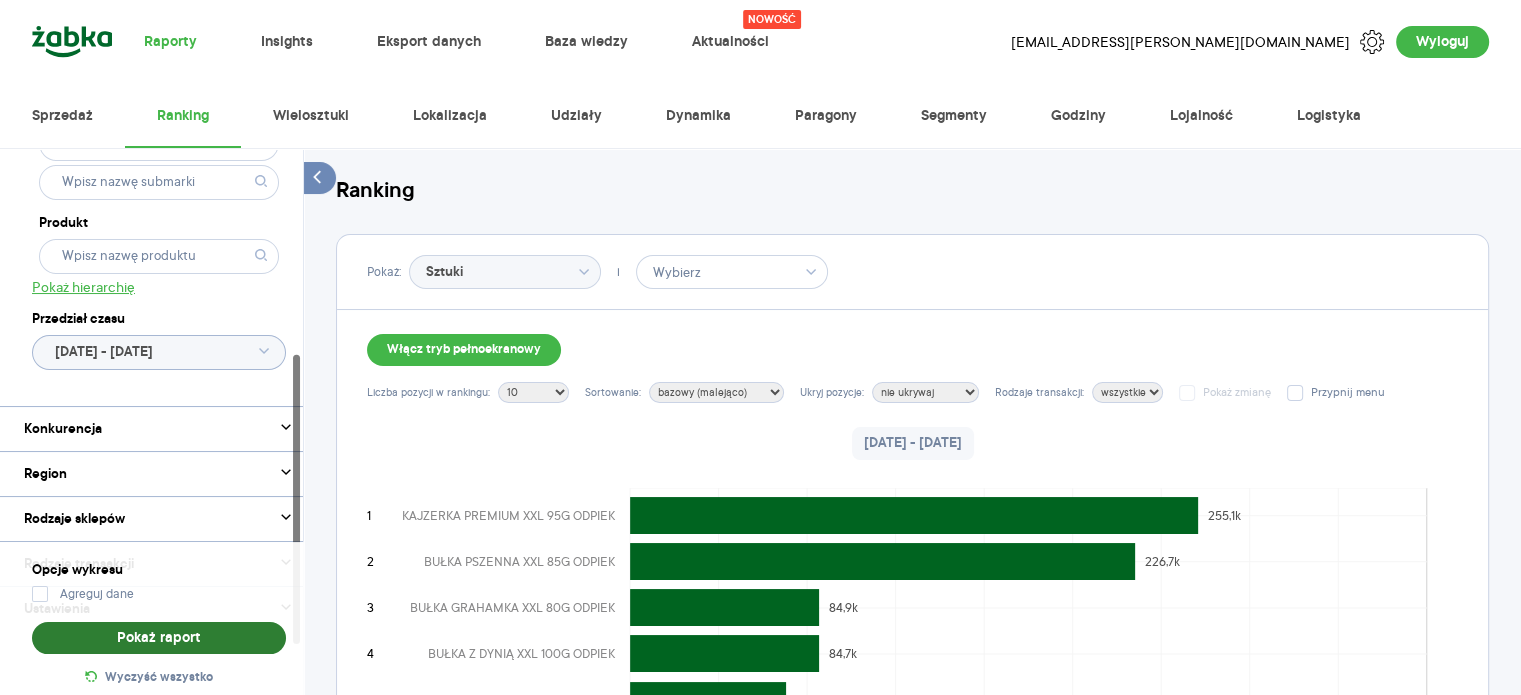 click on "Pokaż raport" at bounding box center (159, 638) 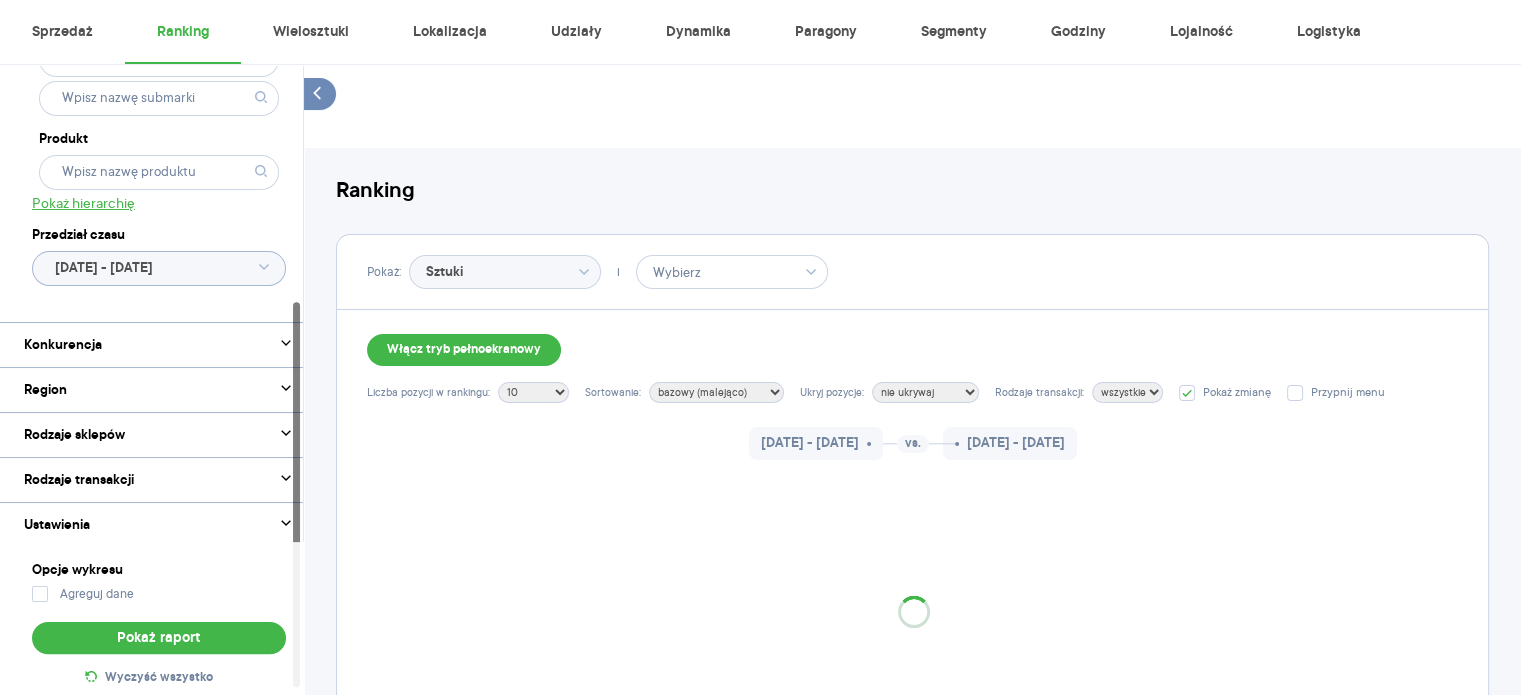 scroll, scrollTop: 104, scrollLeft: 0, axis: vertical 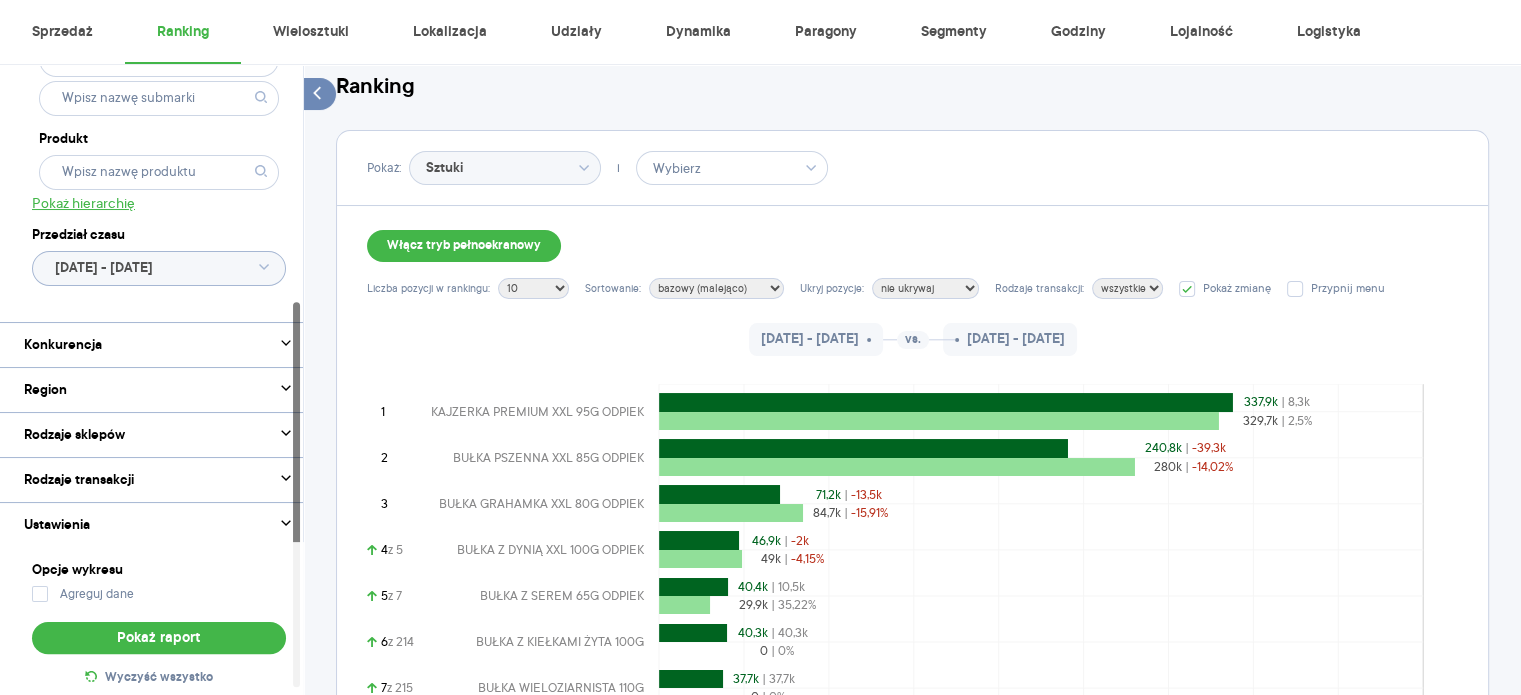 click on "Wybierz" at bounding box center [732, 168] 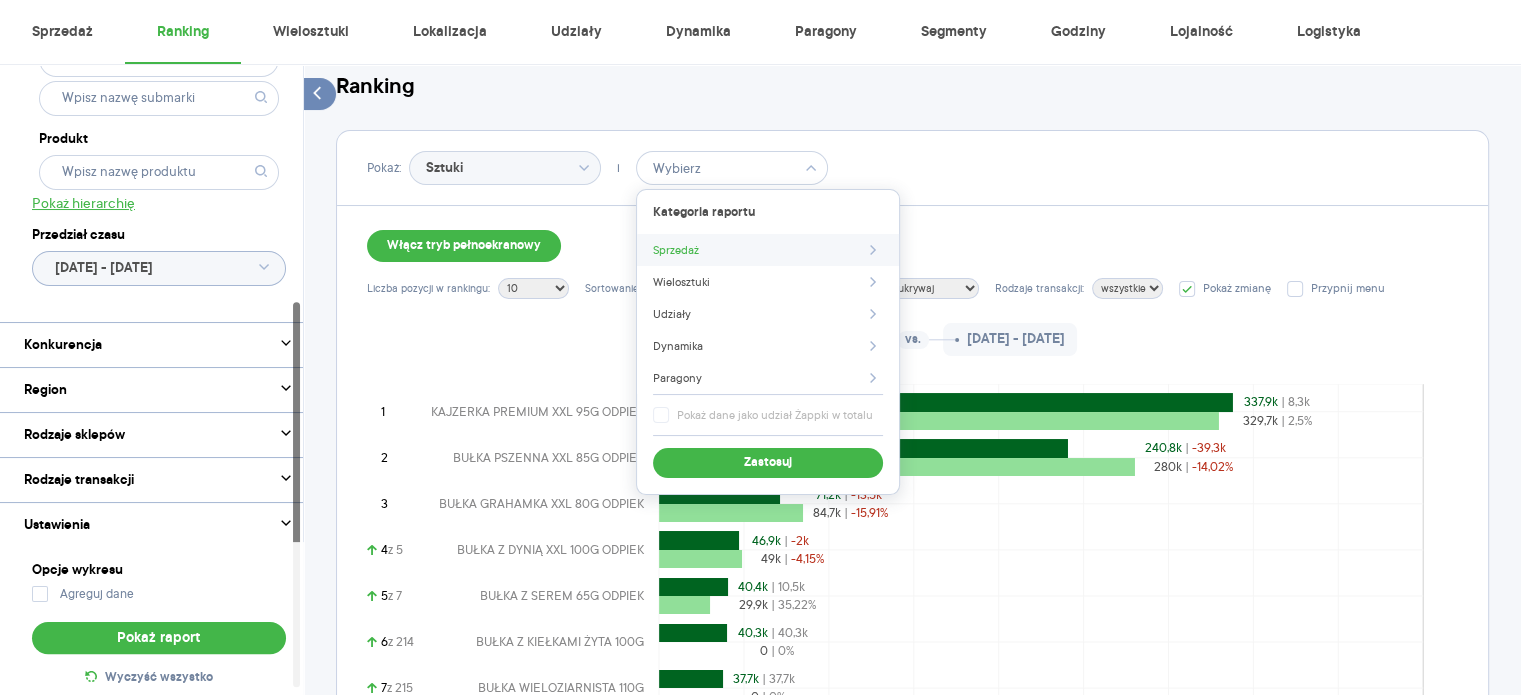 click on "Sprzedaż" at bounding box center (768, 250) 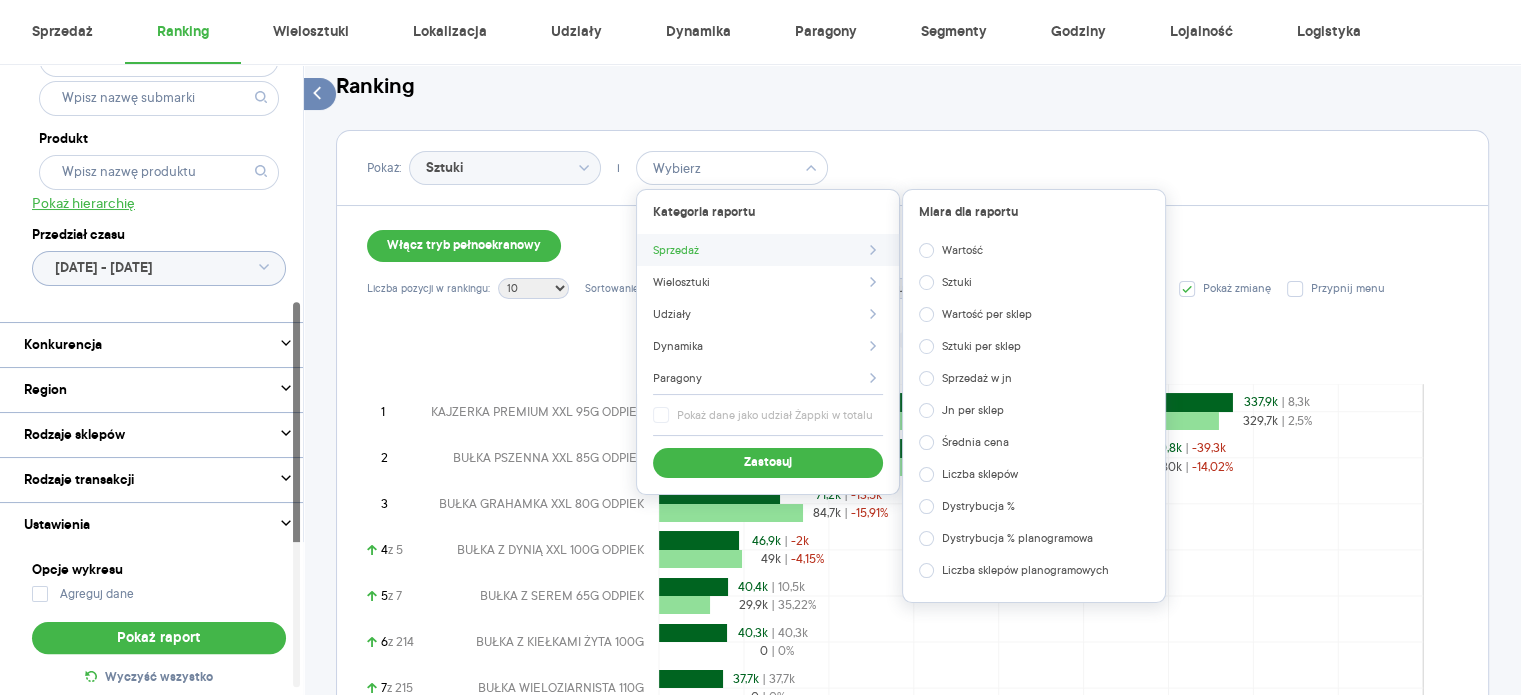 click on "Liczba sklepów" at bounding box center [1034, 474] 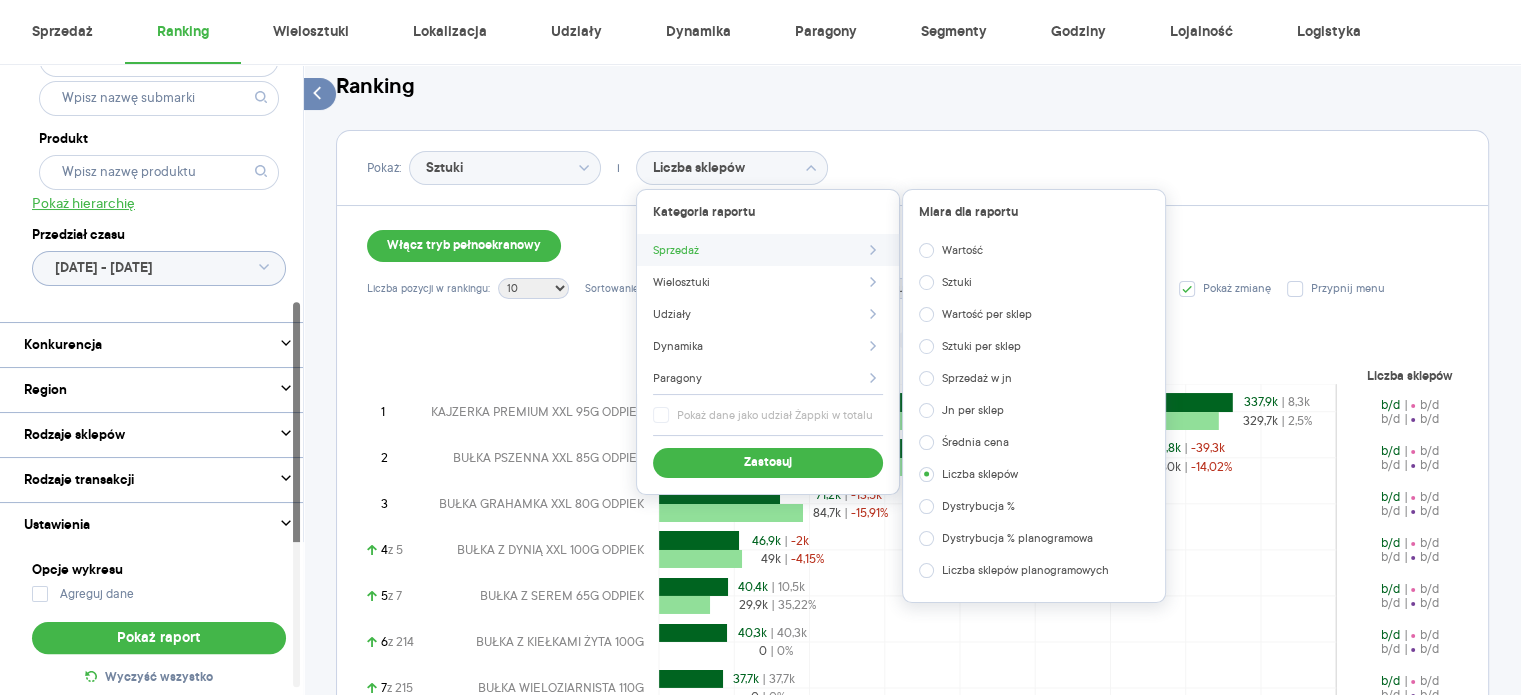 click on "Dystrybucja %" at bounding box center (1034, 506) 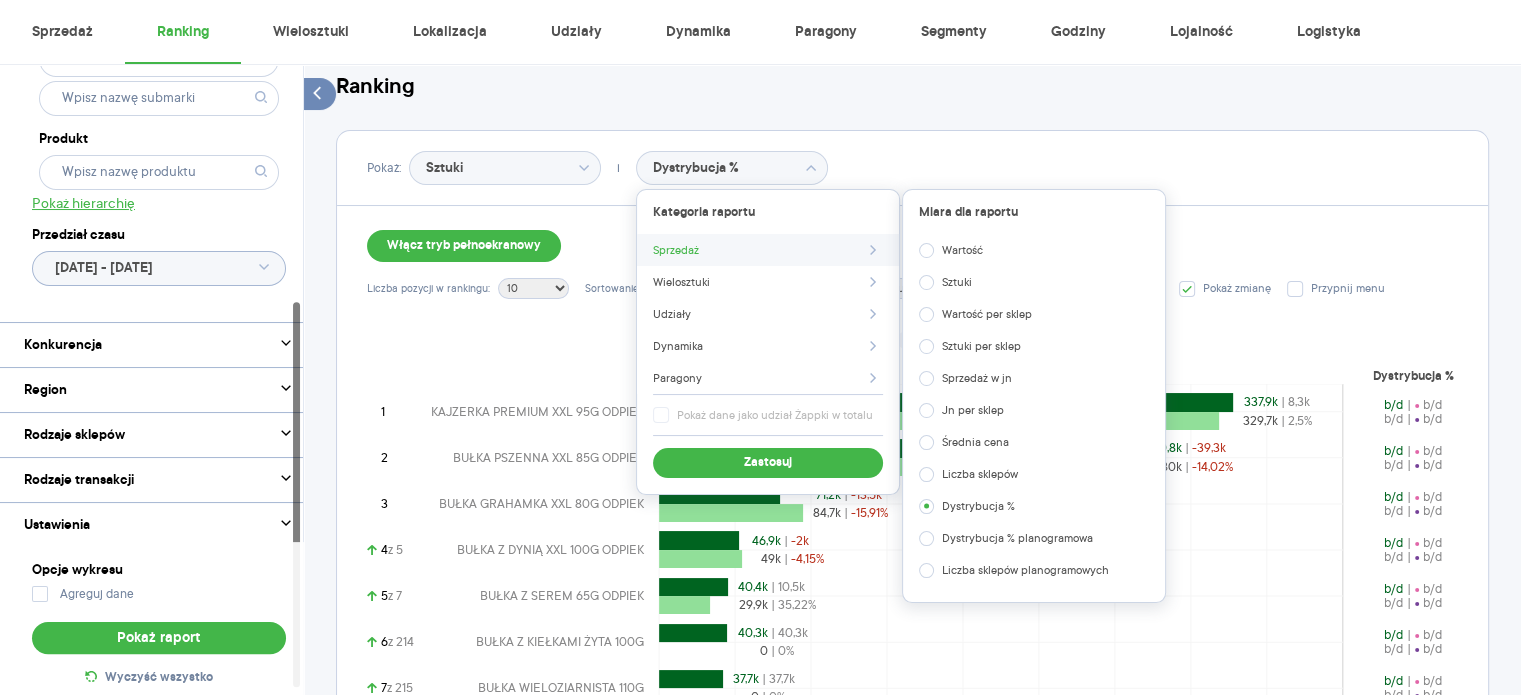 click on "Dystrybucja %" at bounding box center (1034, 506) 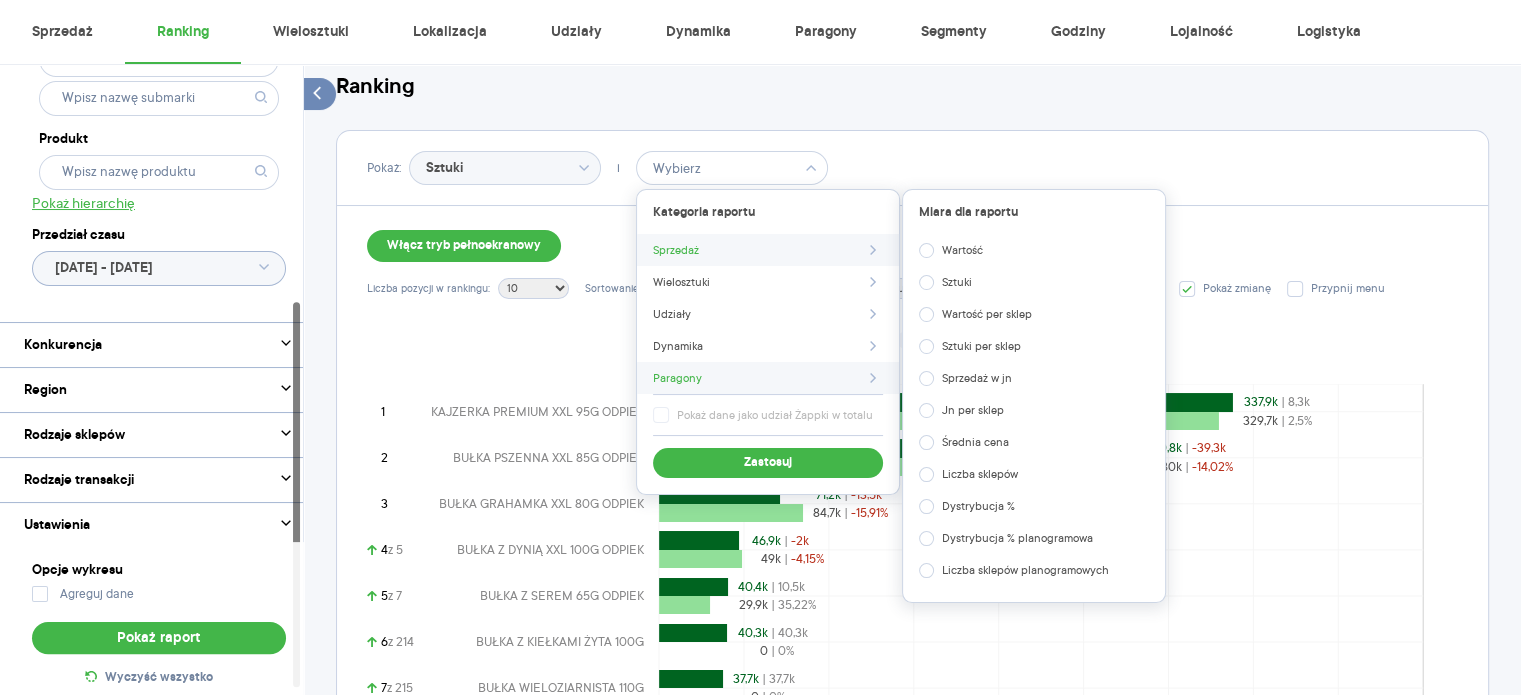 click on "Paragony" at bounding box center (768, 378) 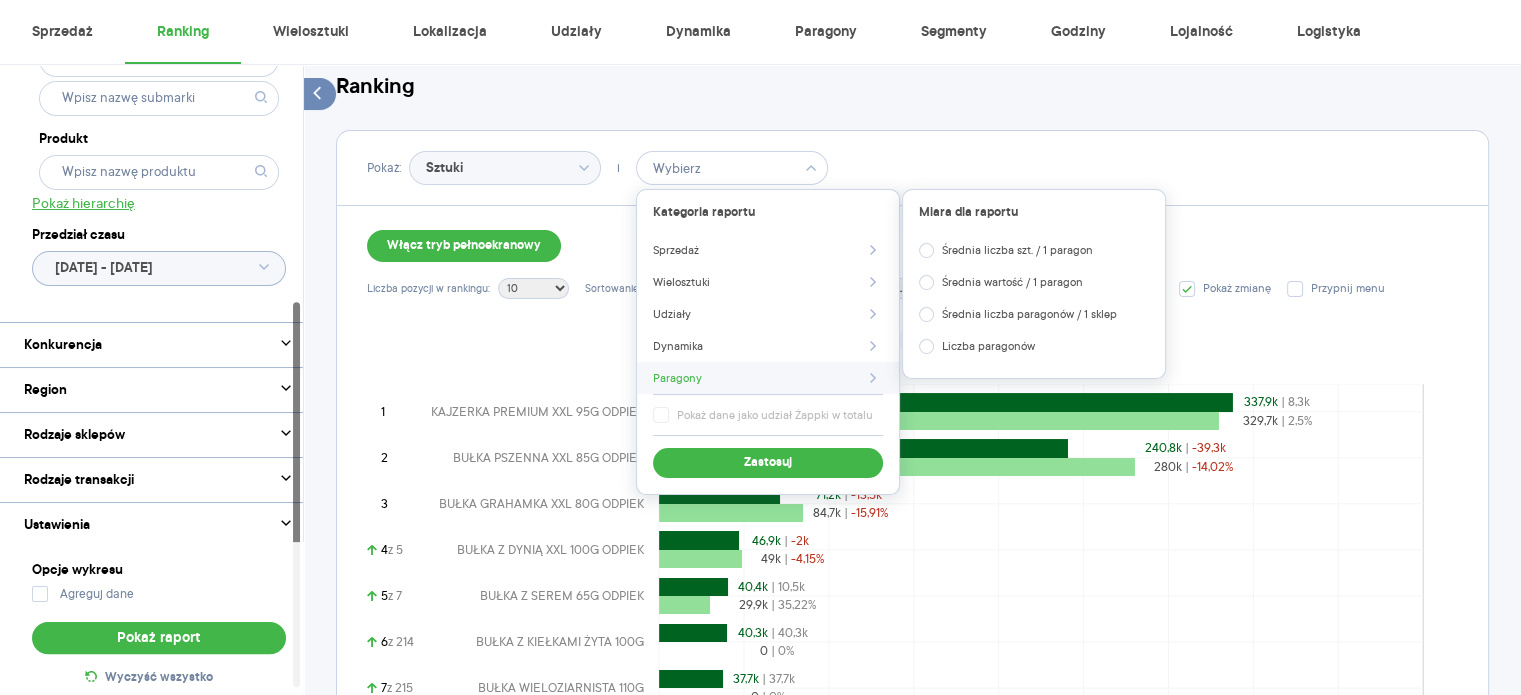 click on "Średnia liczba paragonów / 1 sklep" at bounding box center (1034, 314) 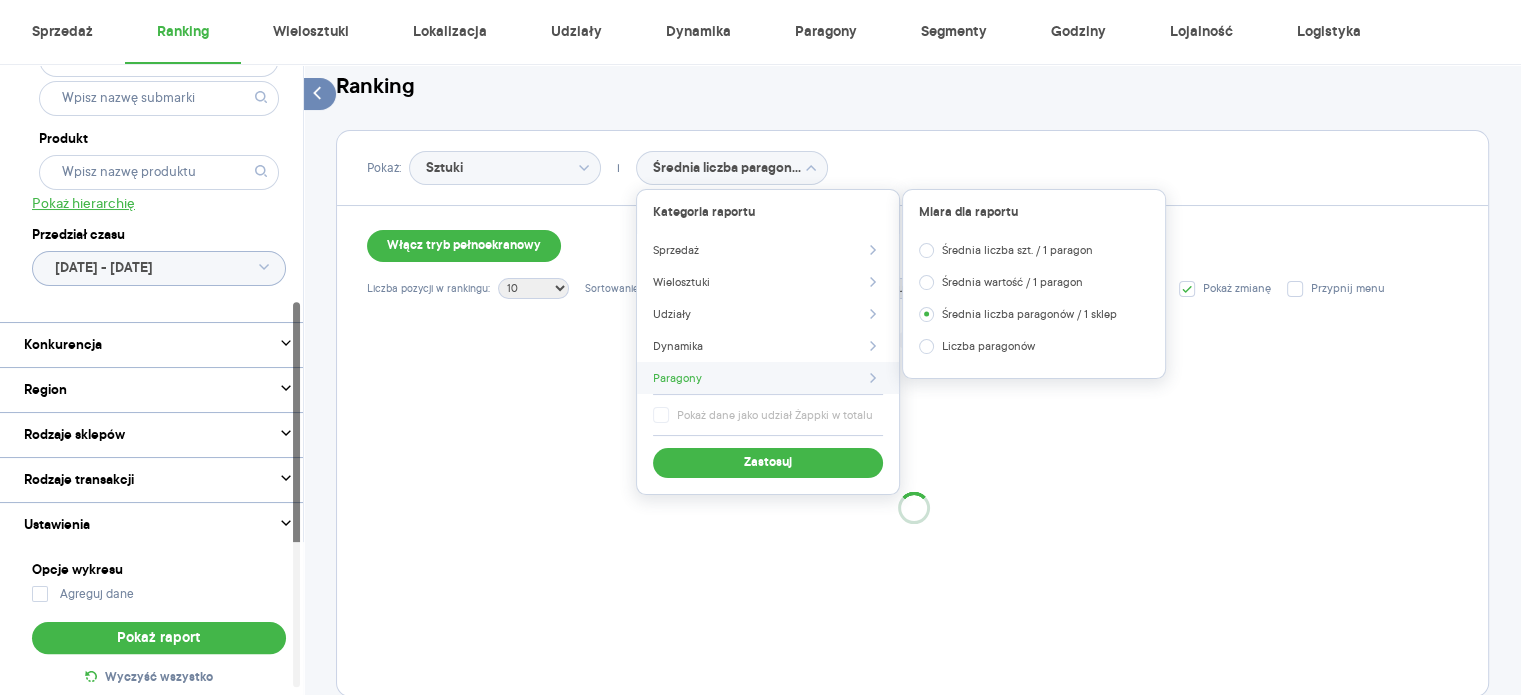 click on "Włącz tryb pełnoekranowy Liczba pozycji w rankingu: 10 20 30 50 100 wszystkie Sortowanie: bazowy (malejąco) bazowy (rosnąco) historyczny (malejąco) historyczny (rosnąco) Ukryj pozycje: nie ukrywaj dystrybucja <5% dystrybucja <10% dystrybucja <15% Rodzaje transakcji: wszystkie Pokaż zmianę Przypnij menu [DATE] - [DATE] vs. [DATE] - [DATE]" at bounding box center [912, 451] 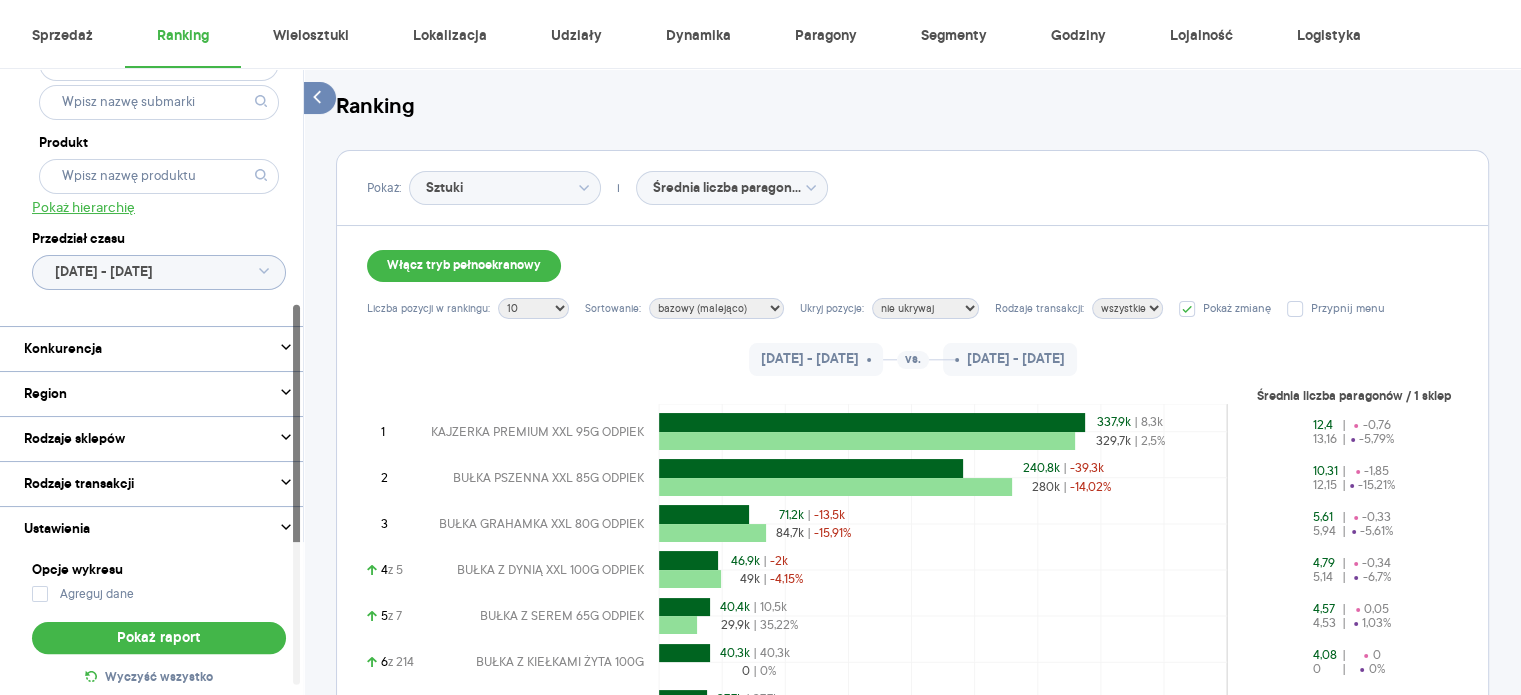 scroll, scrollTop: 80, scrollLeft: 0, axis: vertical 